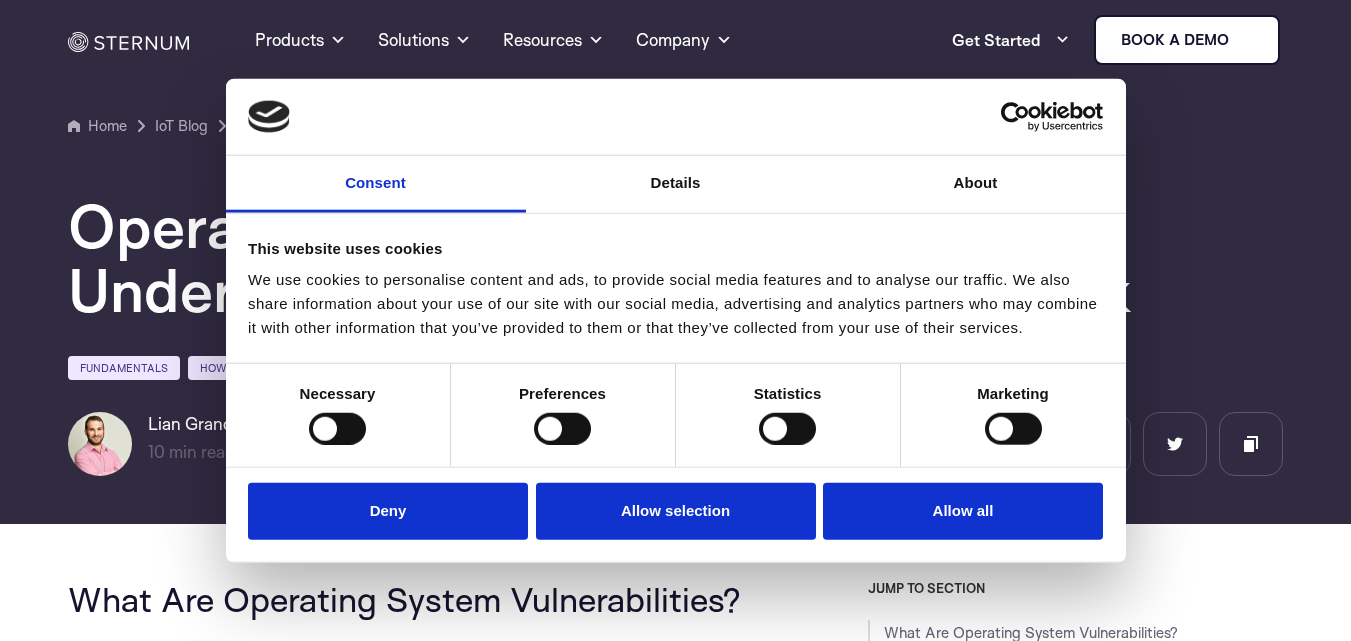 scroll, scrollTop: 0, scrollLeft: 0, axis: both 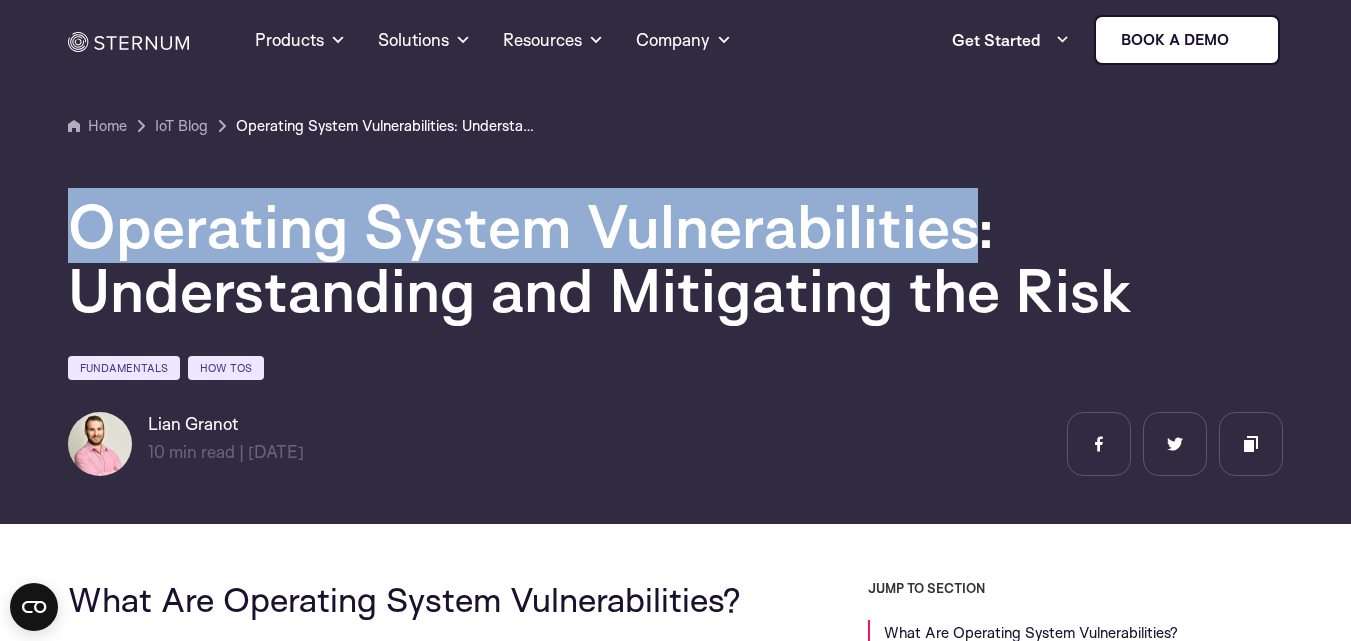 drag, startPoint x: 63, startPoint y: 225, endPoint x: 973, endPoint y: 208, distance: 910.15875 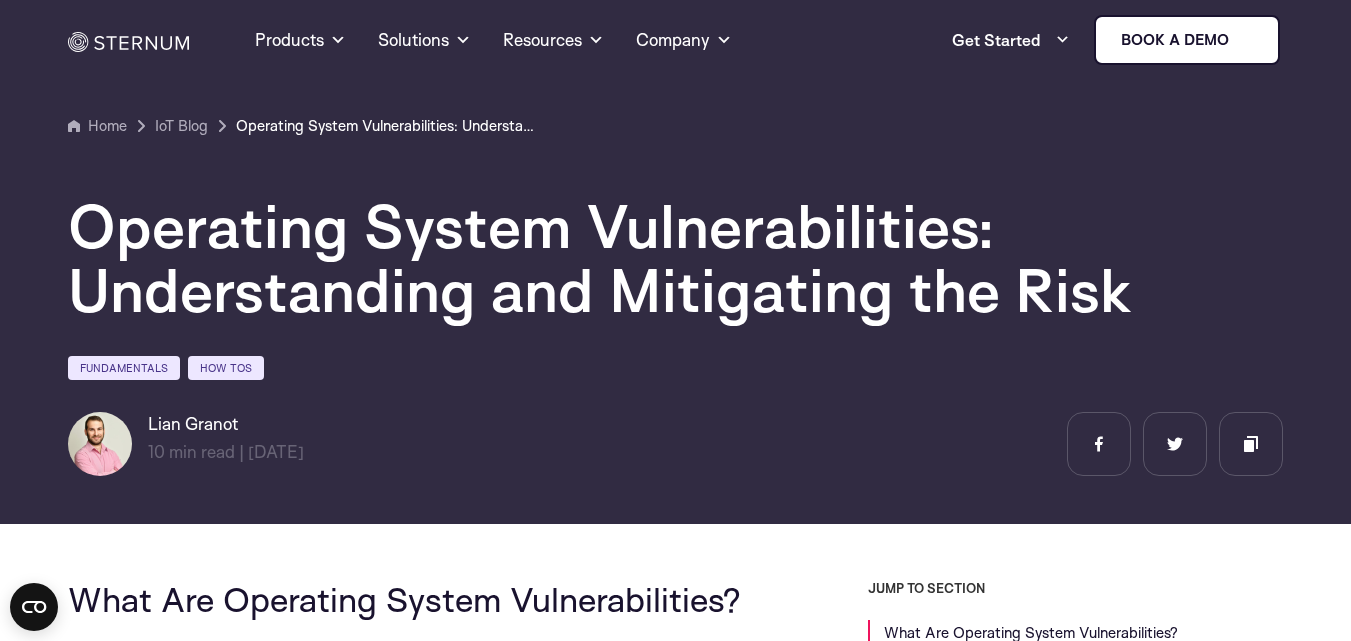 click on "[FIRST] [LAST]
10    min read |
min read |
[DATE]" at bounding box center [676, 444] 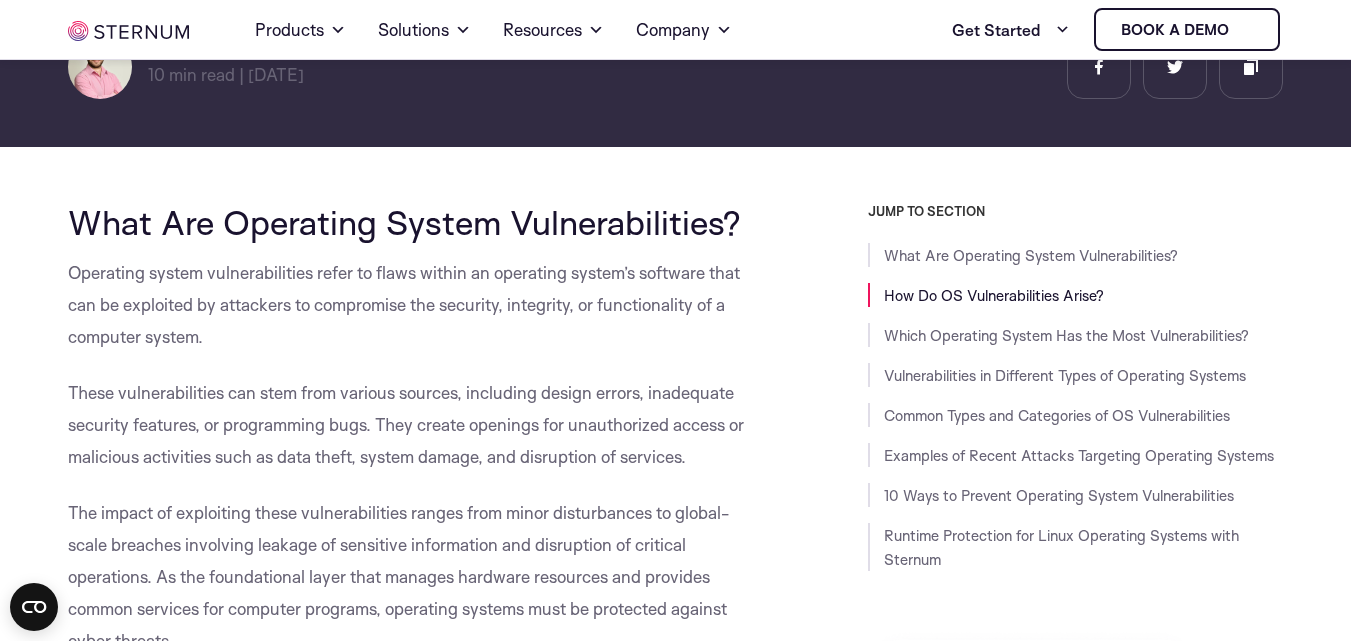 scroll, scrollTop: 308, scrollLeft: 0, axis: vertical 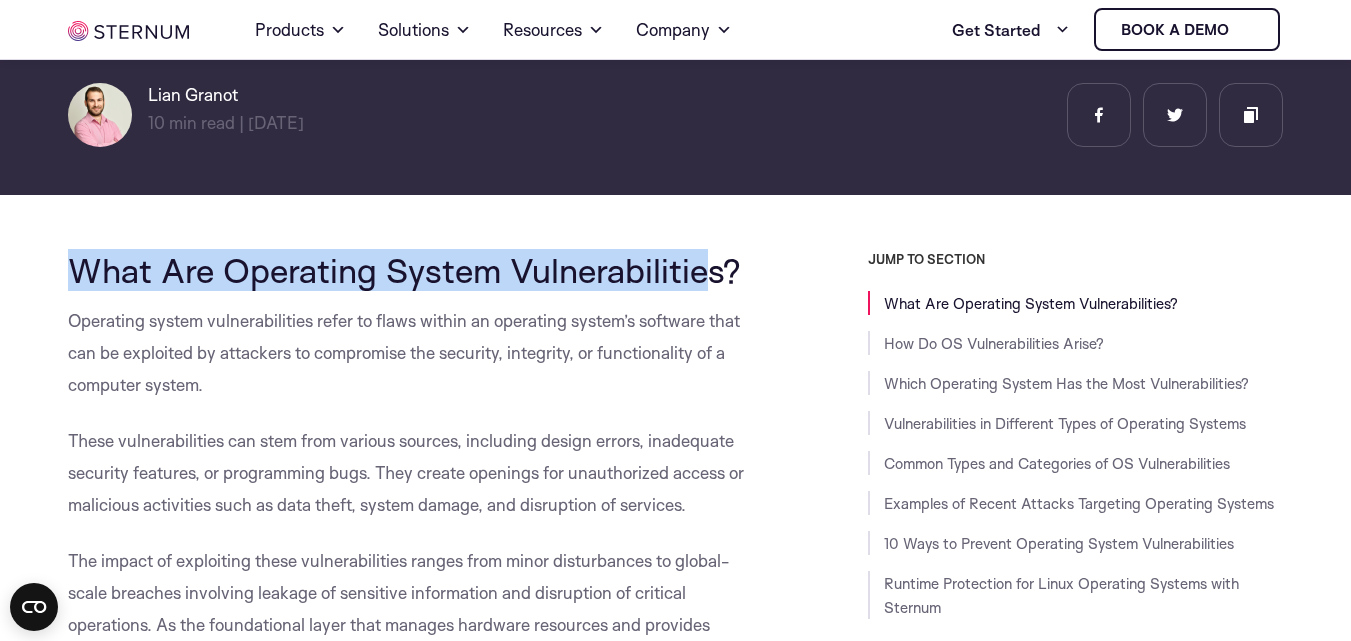 drag, startPoint x: 66, startPoint y: 269, endPoint x: 714, endPoint y: 285, distance: 648.1975 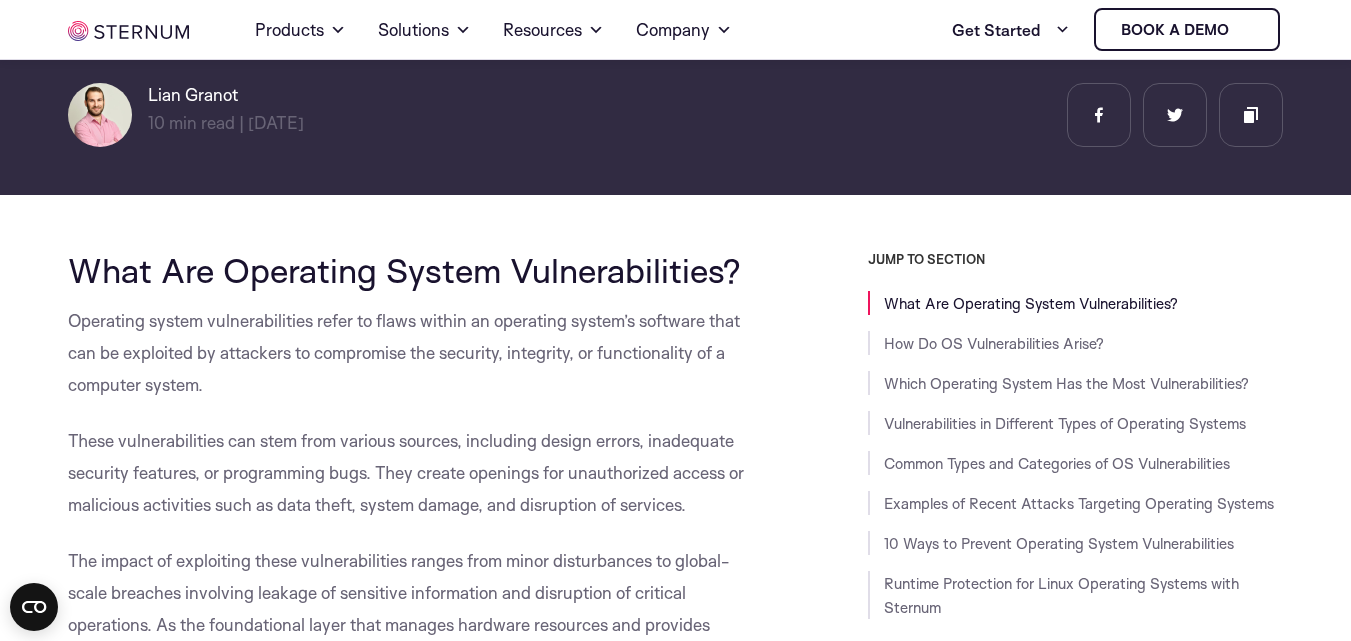 click on "Operating system vulnerabilities refer to flaws within an operating system’s software that can be exploited by attackers to compromise the security, integrity, or functionality of a computer system." at bounding box center (404, 352) 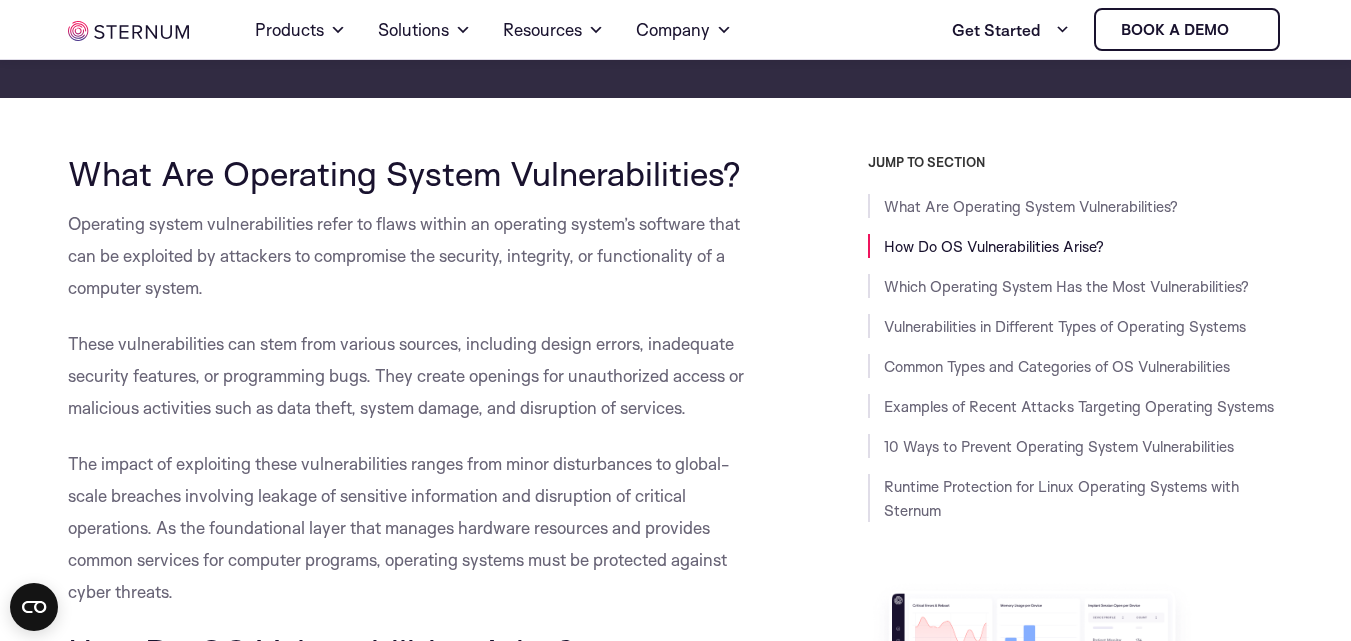scroll, scrollTop: 454, scrollLeft: 0, axis: vertical 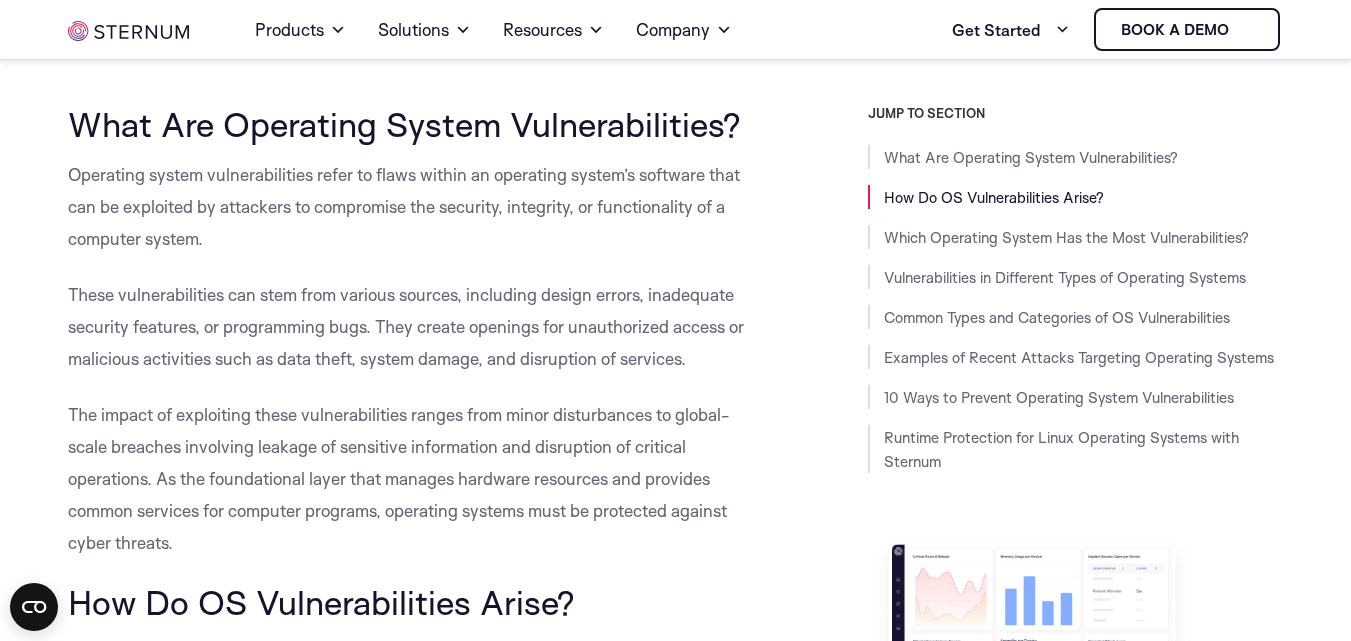 drag, startPoint x: 64, startPoint y: 173, endPoint x: 721, endPoint y: 529, distance: 747.25165 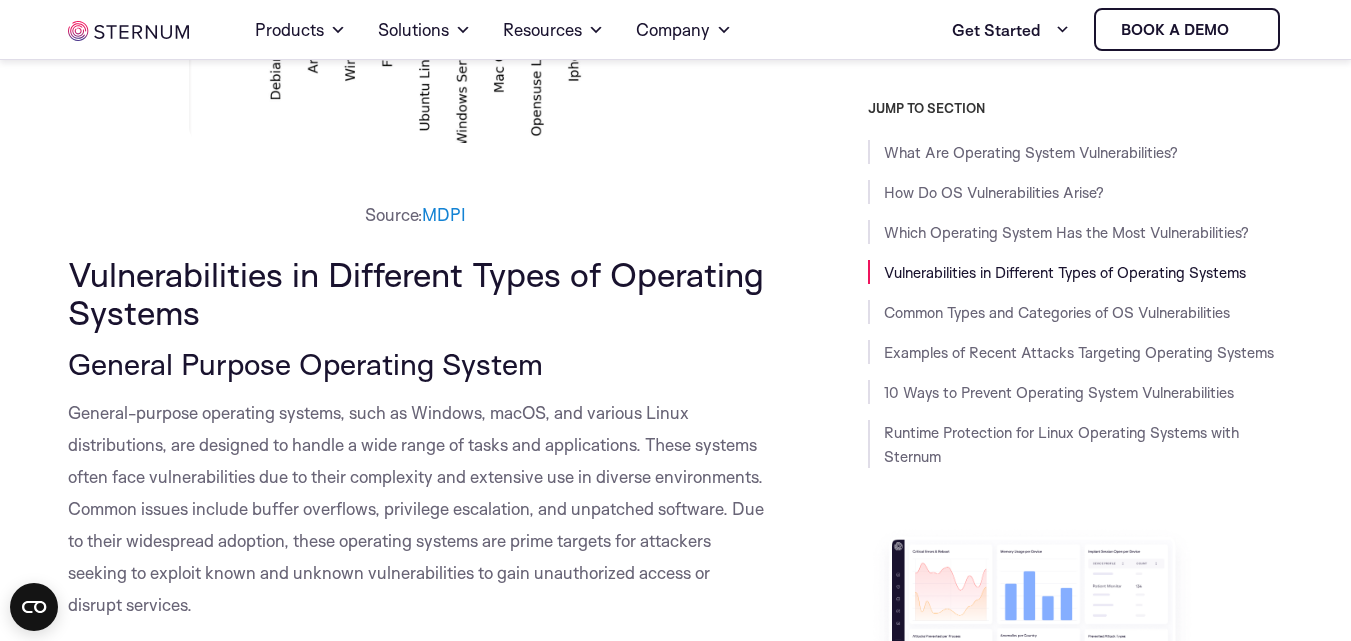 scroll, scrollTop: 2134, scrollLeft: 0, axis: vertical 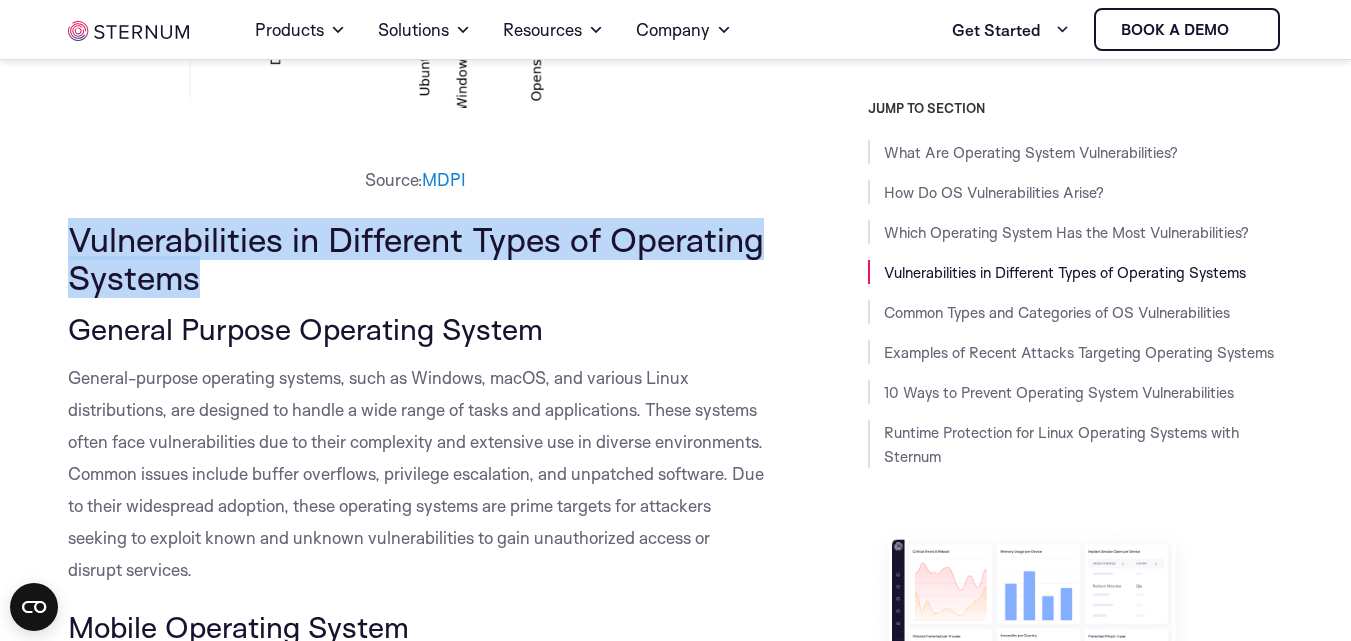 drag, startPoint x: 59, startPoint y: 204, endPoint x: 359, endPoint y: 265, distance: 306.13885 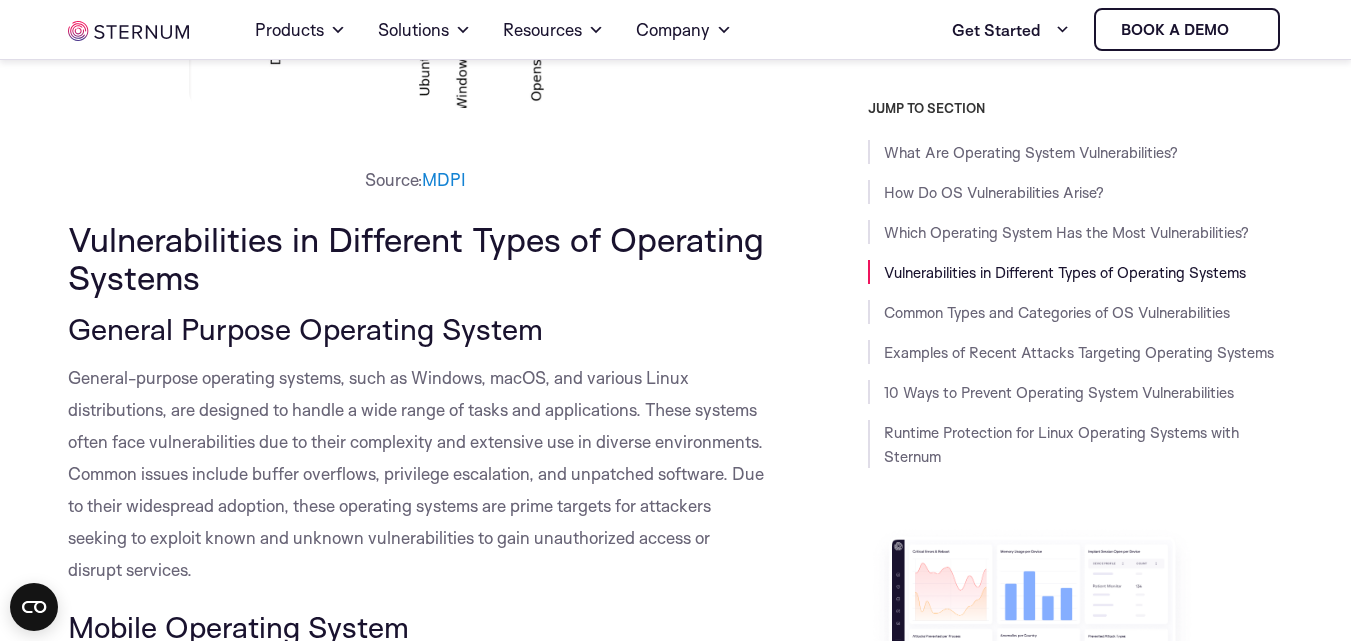 click on "General-purpose operating systems, such as Windows, macOS, and various Linux distributions, are designed to handle a wide range of tasks and applications. These systems often face vulnerabilities due to their complexity and extensive use in diverse environments. Common issues include buffer overflows, privilege escalation, and unpatched software. Due to their widespread adoption, these operating systems are prime targets for attackers seeking to exploit known and unknown vulnerabilities to gain unauthorized access or disrupt services." at bounding box center (416, 473) 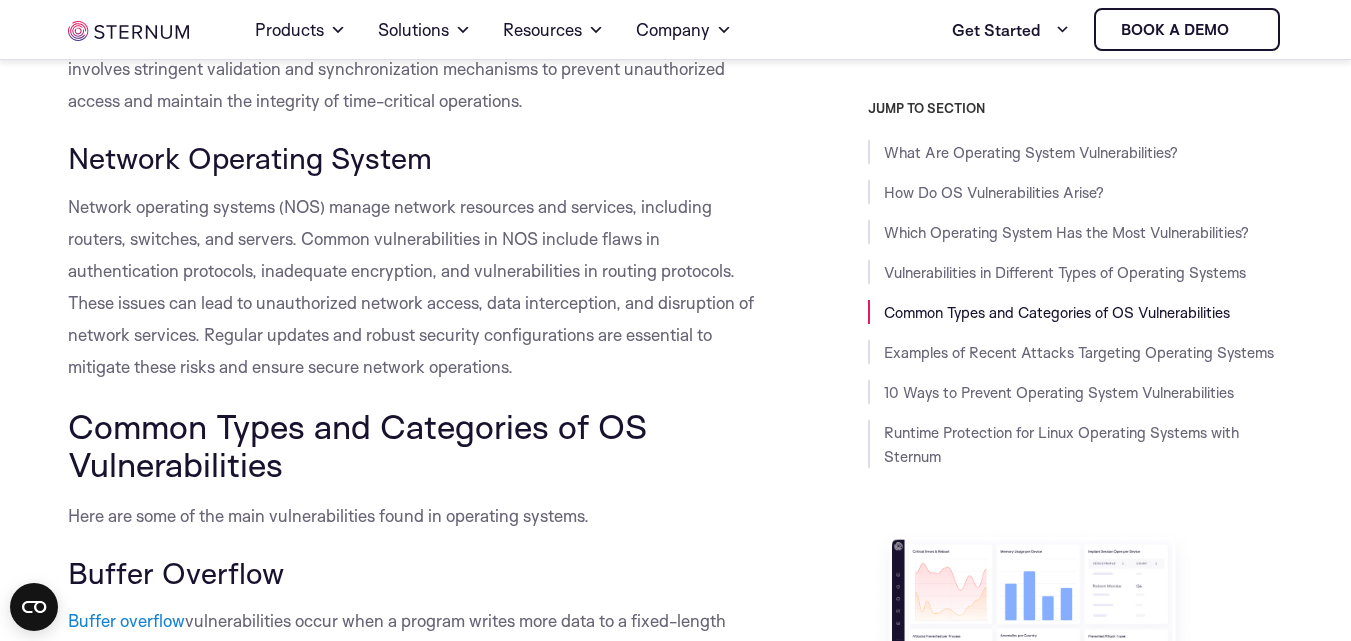 scroll, scrollTop: 3191, scrollLeft: 0, axis: vertical 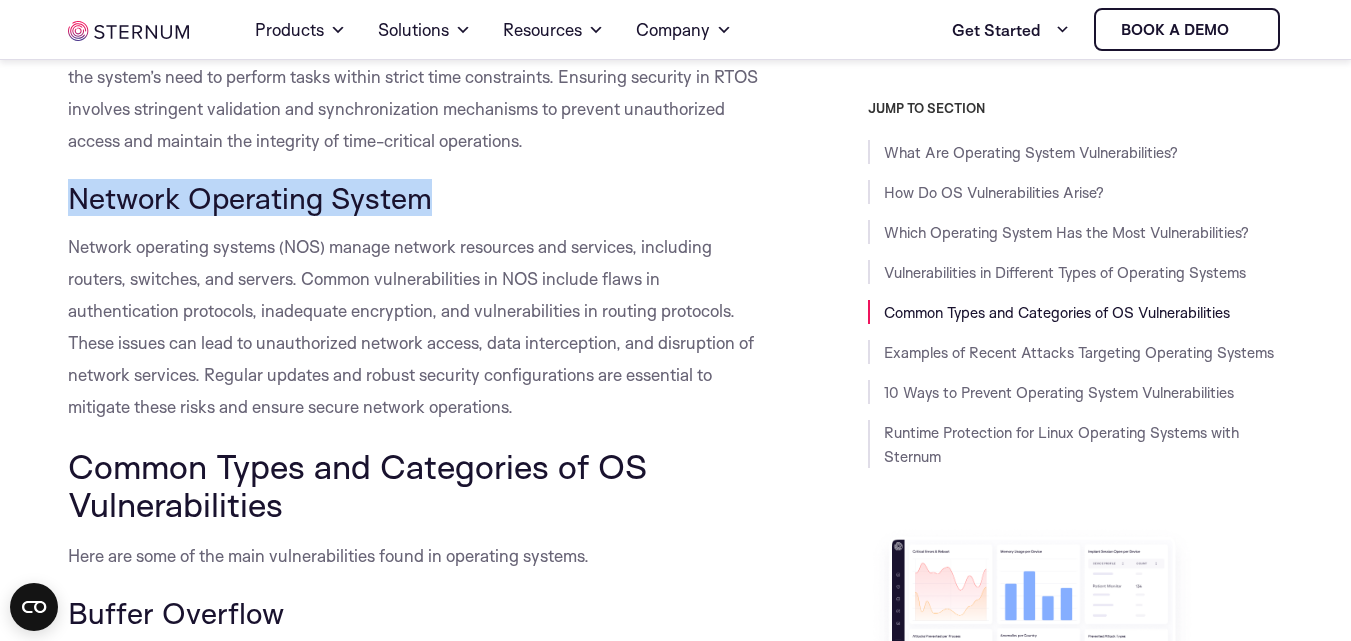 drag, startPoint x: 60, startPoint y: 166, endPoint x: 447, endPoint y: 167, distance: 387.00128 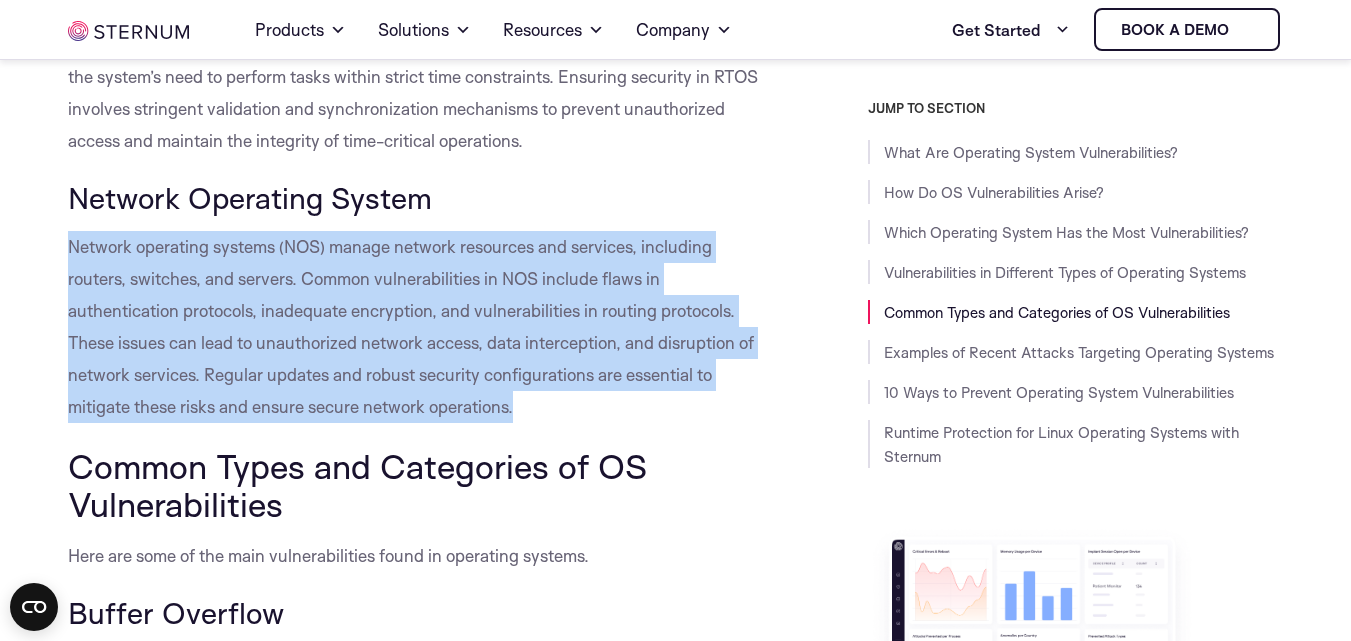 drag, startPoint x: 62, startPoint y: 211, endPoint x: 521, endPoint y: 378, distance: 488.43628 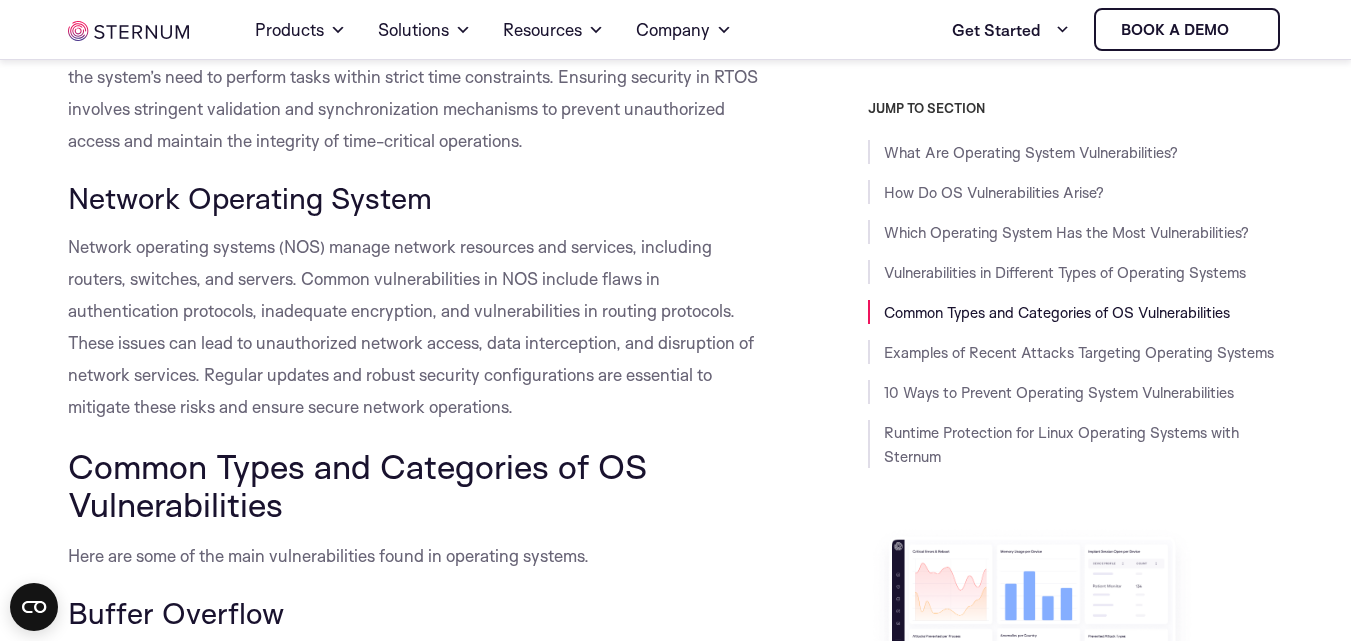 click on "What Are Operating System Vulnerabilities?
Operating system vulnerabilities refer to flaws within an operating system’s software that can be exploited by attackers to compromise the security, integrity, or functionality of a computer system.
These vulnerabilities can stem from various sources, including design errors, inadequate security features, or programming bugs. They create openings for unauthorized access or malicious activities such as data theft, system damage, and disruption of services.
The impact of exploiting these vulnerabilities ranges from minor disturbances to global-scale breaches involving leakage of sensitive information and disruption of critical operations. As the foundational layer that manages hardware resources and provides common services for computer programs, operating systems must be protected against cyber threats.
How Do OS Vulnerabilities Arise?
Which Operating System Has the Most Vulnerabilities?
[AUTHOR] and [AUTHOR] ([YEAR])" at bounding box center [416, 3518] 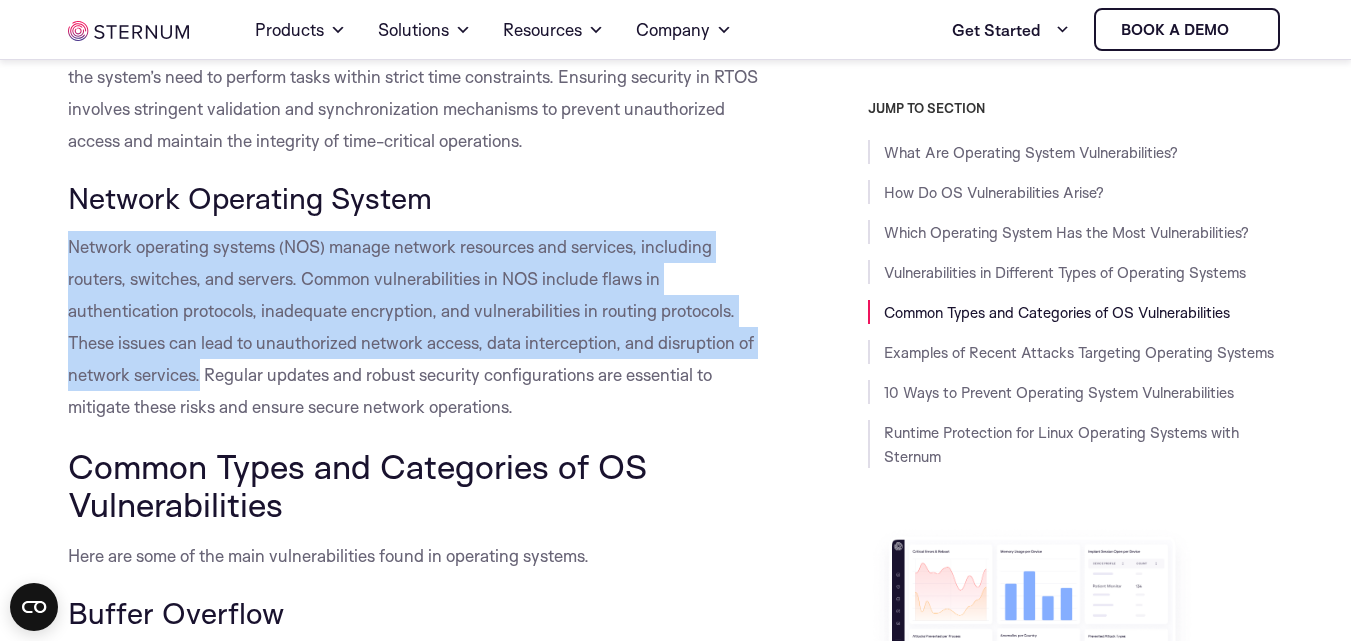 drag, startPoint x: 199, startPoint y: 344, endPoint x: 34, endPoint y: 211, distance: 211.92923 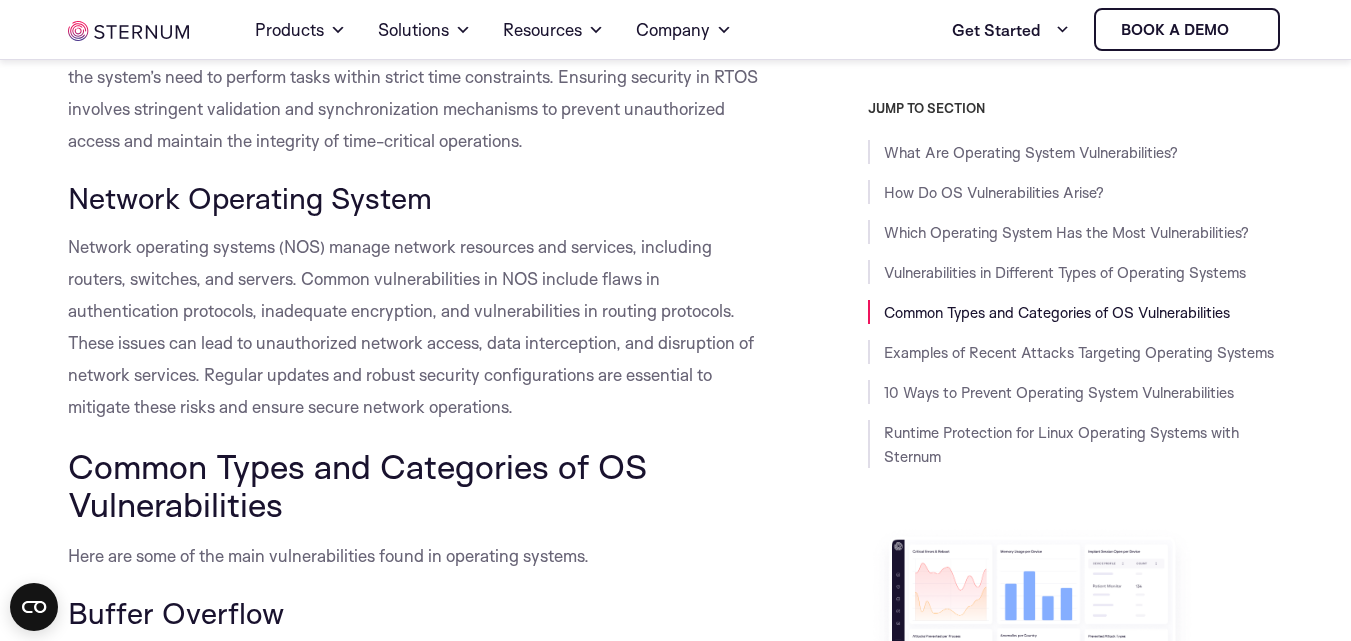 click on "Network operating systems (NOS) manage network resources and services, including routers, switches, and servers. Common vulnerabilities in NOS include flaws in authentication protocols, inadequate encryption, and vulnerabilities in routing protocols. These issues can lead to unauthorized network access, data interception, and disruption of network services. Regular updates and robust security configurations are essential to mitigate these risks and ensure secure network operations." at bounding box center (416, 327) 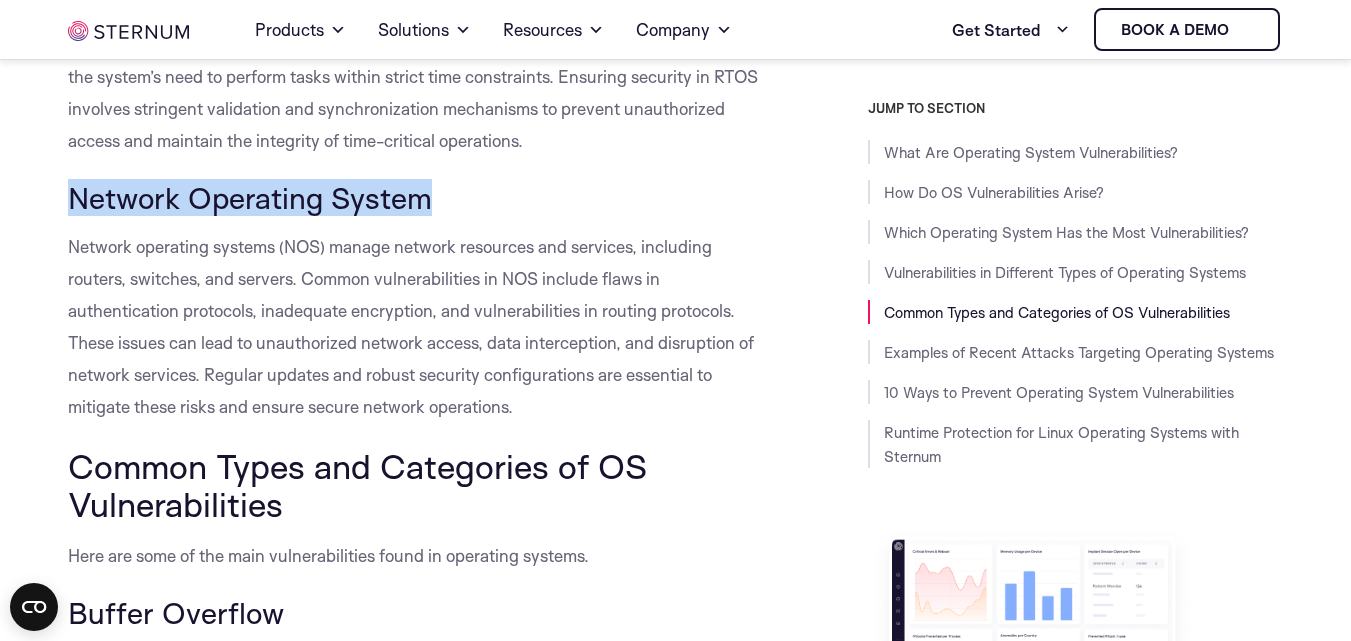 drag, startPoint x: 436, startPoint y: 170, endPoint x: 68, endPoint y: 183, distance: 368.22955 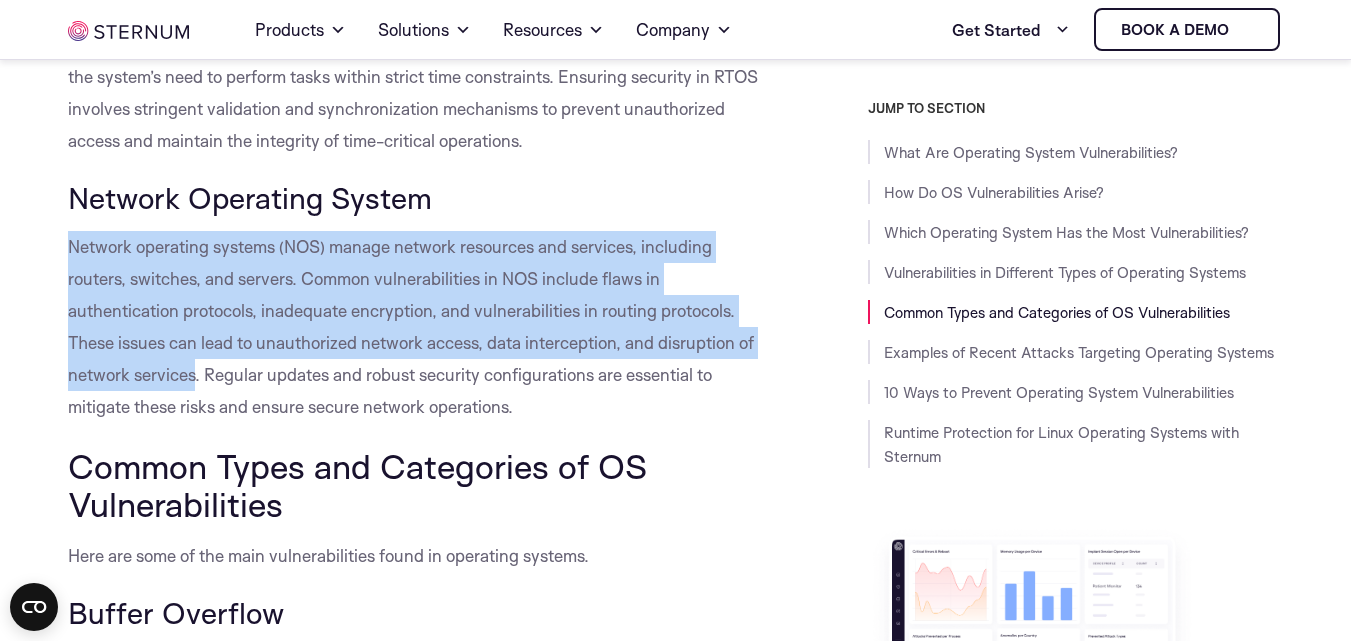 drag, startPoint x: 198, startPoint y: 343, endPoint x: 69, endPoint y: 213, distance: 183.14203 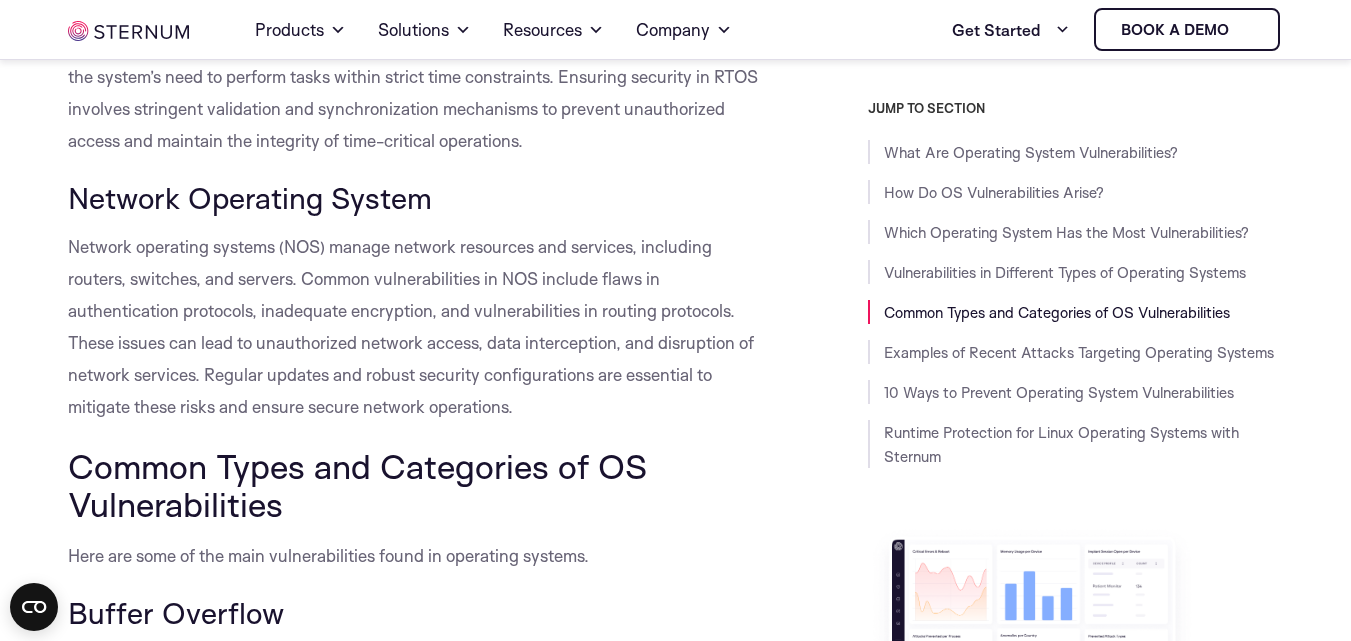 click on "Network operating systems (NOS) manage network resources and services, including routers, switches, and servers. Common vulnerabilities in NOS include flaws in authentication protocols, inadequate encryption, and vulnerabilities in routing protocols. These issues can lead to unauthorized network access, data interception, and disruption of network services. Regular updates and robust security configurations are essential to mitigate these risks and ensure secure network operations." at bounding box center [416, 327] 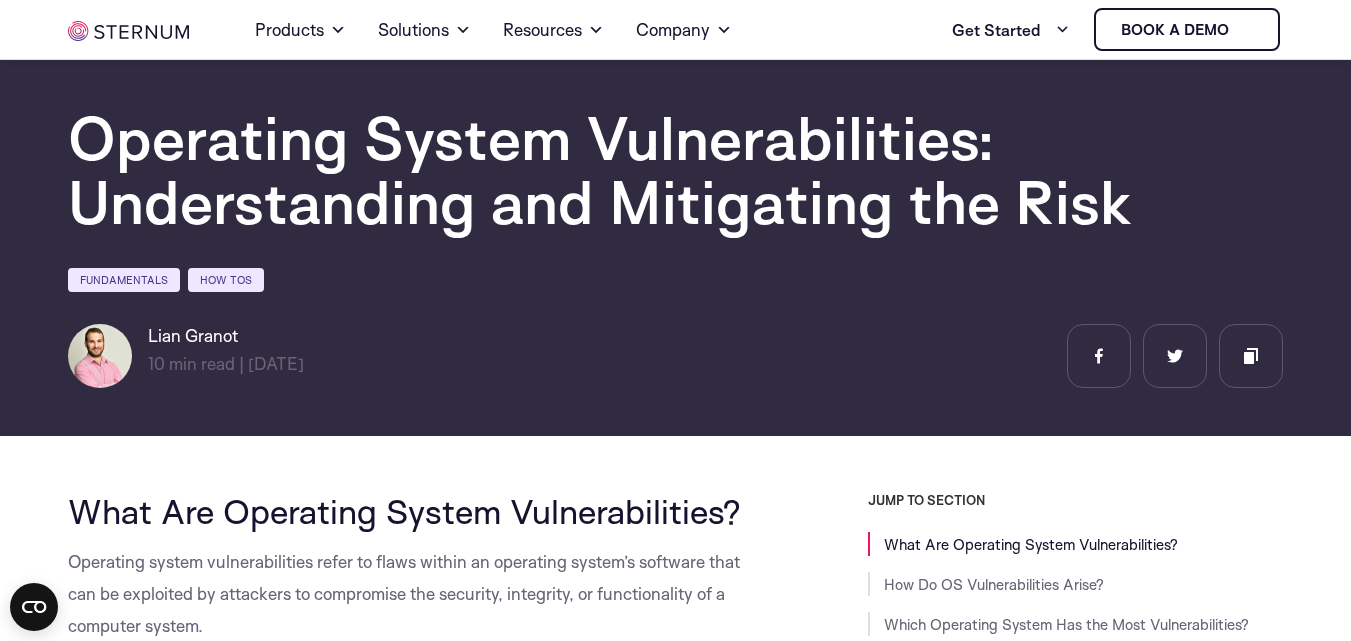scroll, scrollTop: 0, scrollLeft: 0, axis: both 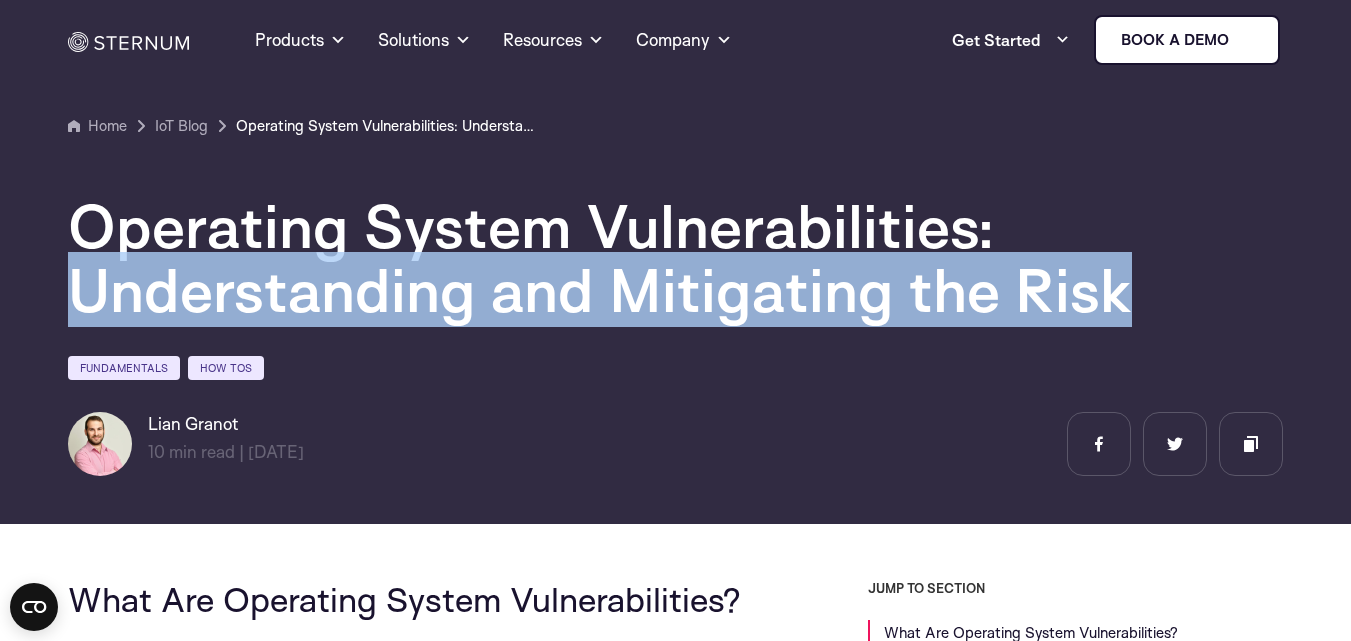 drag, startPoint x: 53, startPoint y: 276, endPoint x: 1162, endPoint y: 309, distance: 1109.4908 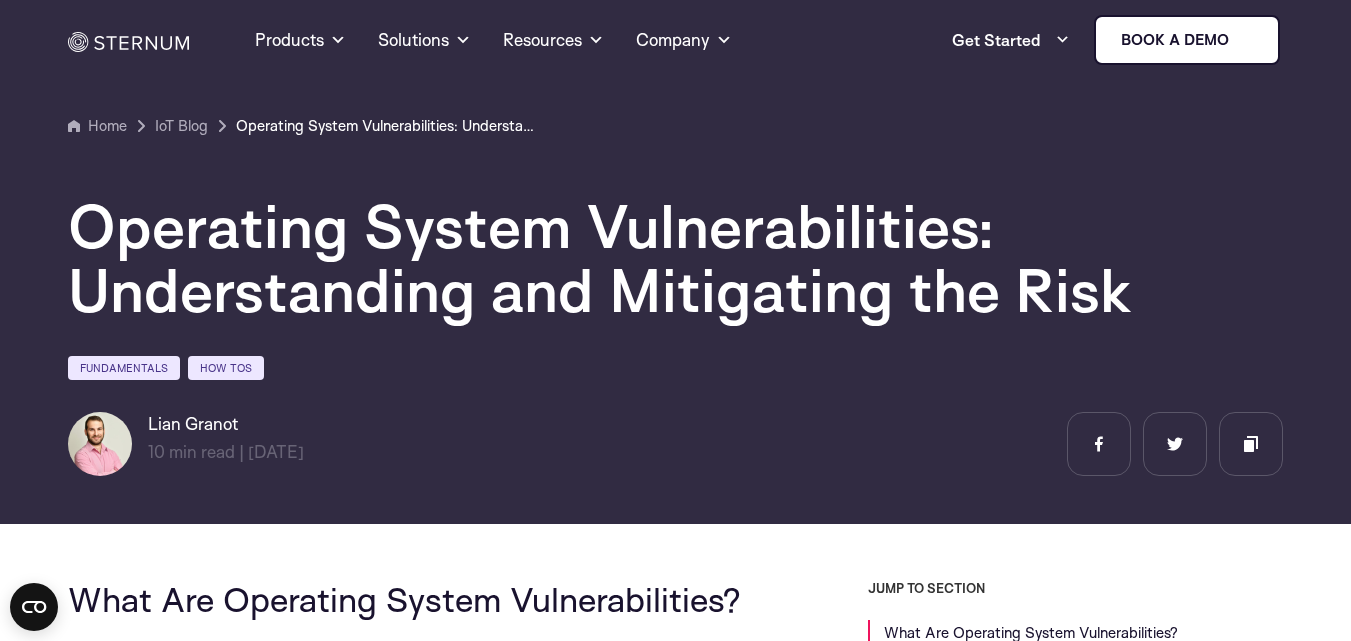 click on "[FIRST] [LAST]
10    min read |
min read |
[DATE]" at bounding box center (676, 444) 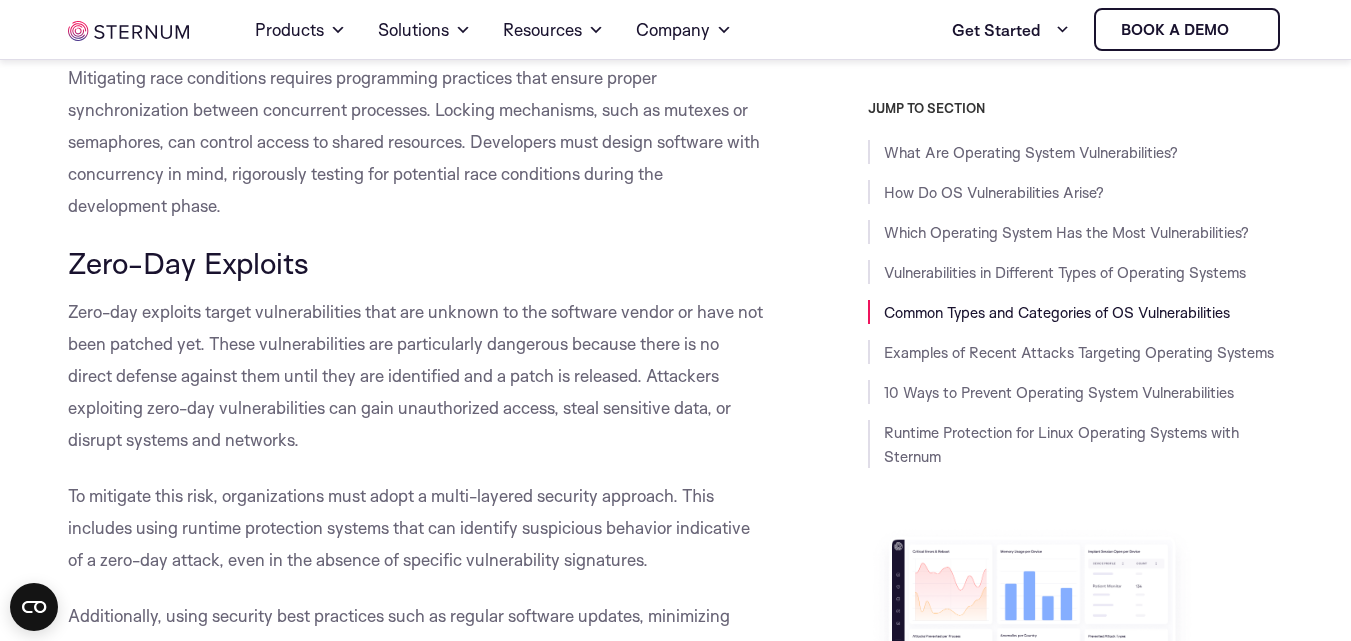 scroll, scrollTop: 5233, scrollLeft: 0, axis: vertical 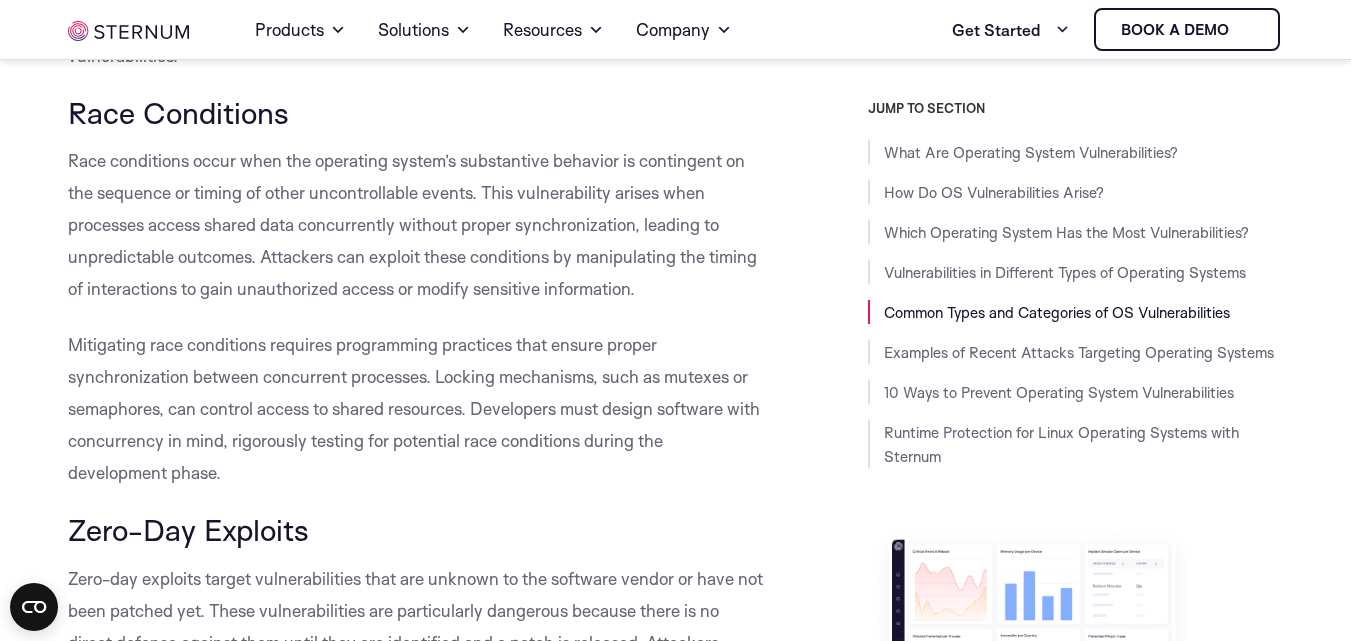 click on "Mitigating race conditions requires programming practices that ensure proper synchronization between concurrent processes. Locking mechanisms, such as mutexes or semaphores, can control access to shared resources. Developers must design software with concurrency in mind, rigorously testing for potential race conditions during the development phase." at bounding box center [416, 409] 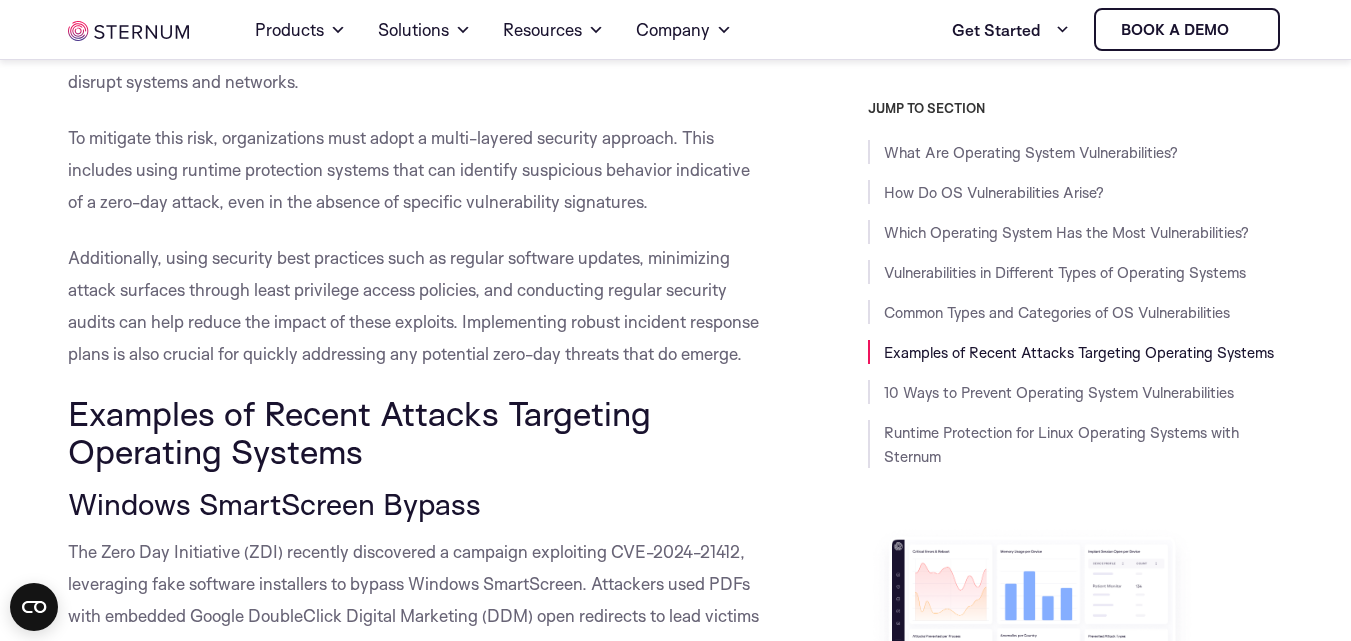 scroll, scrollTop: 6058, scrollLeft: 0, axis: vertical 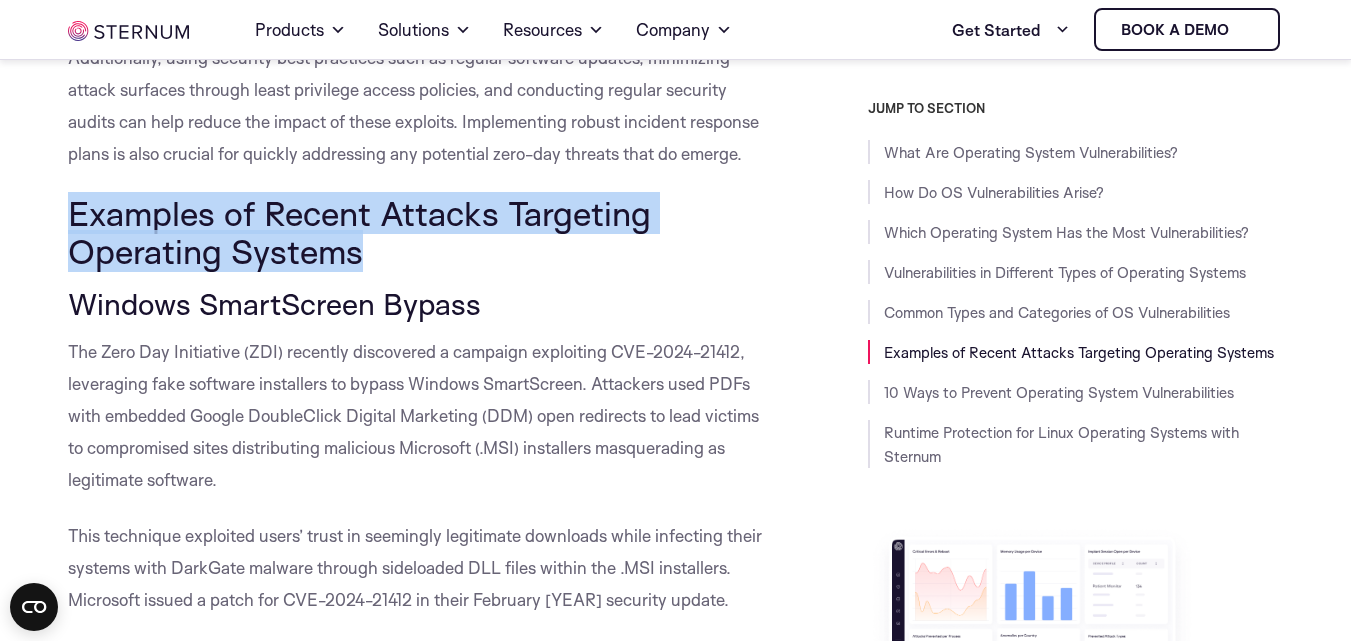 drag, startPoint x: 69, startPoint y: 182, endPoint x: 379, endPoint y: 228, distance: 313.39432 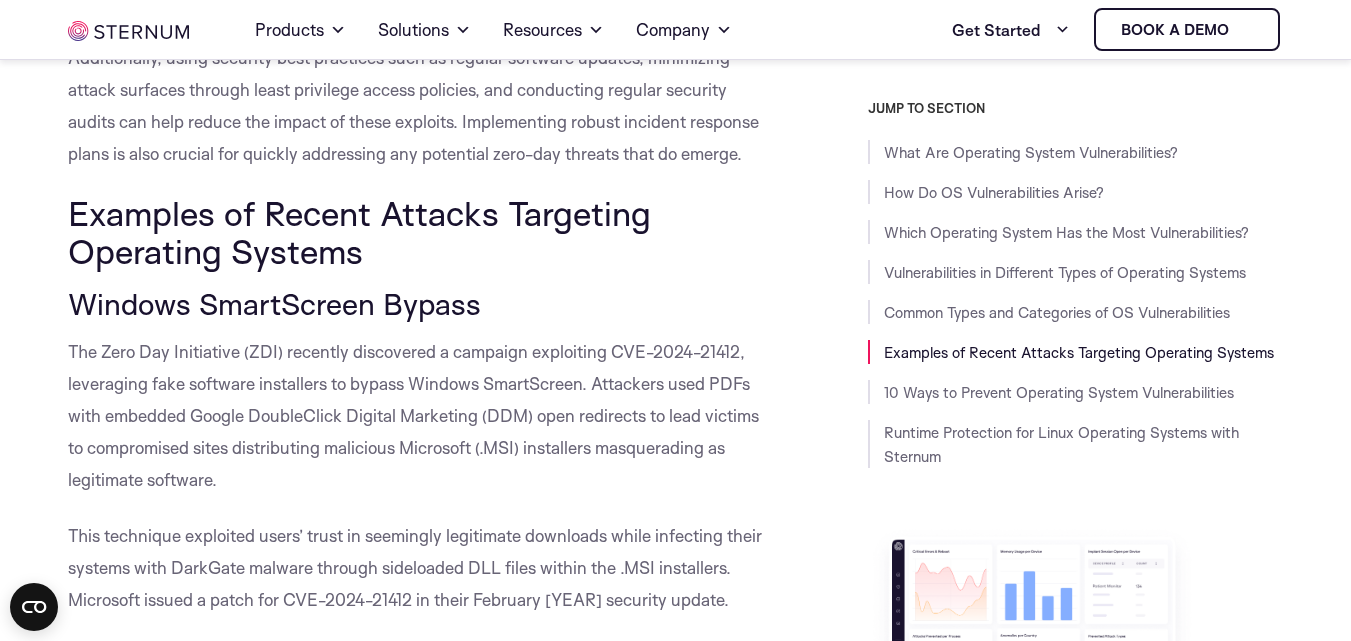 click on "Windows SmartScreen Bypass" at bounding box center [416, 304] 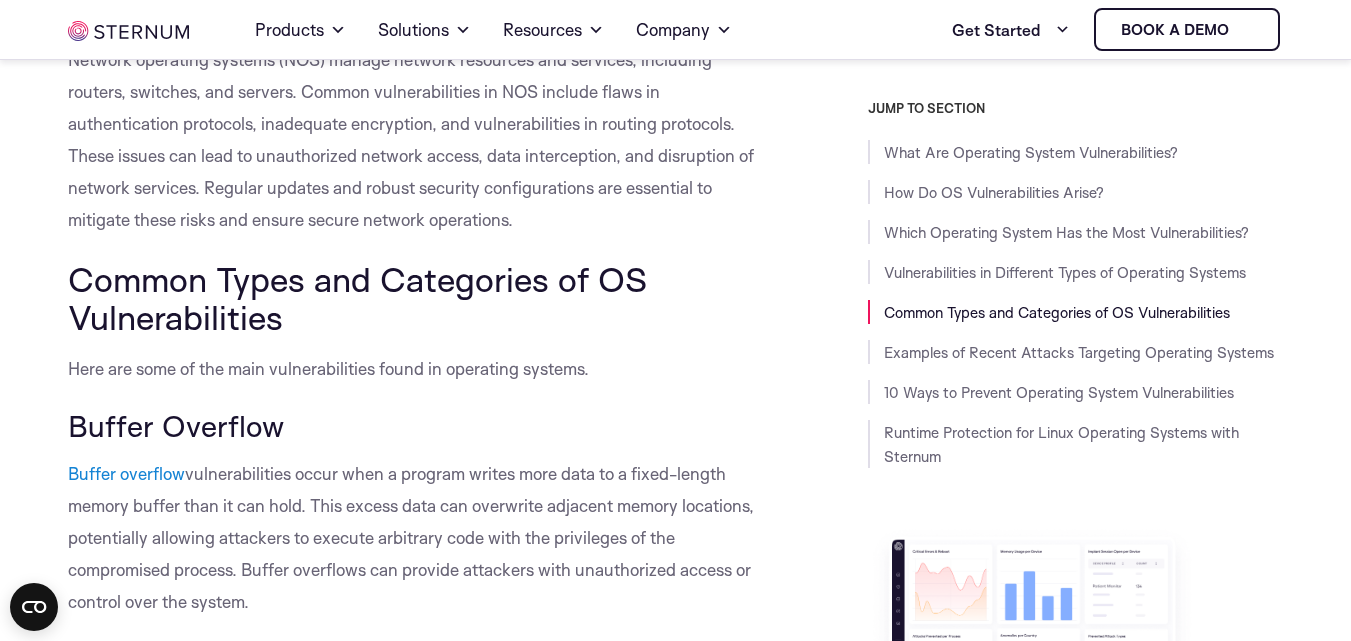 scroll, scrollTop: 3418, scrollLeft: 0, axis: vertical 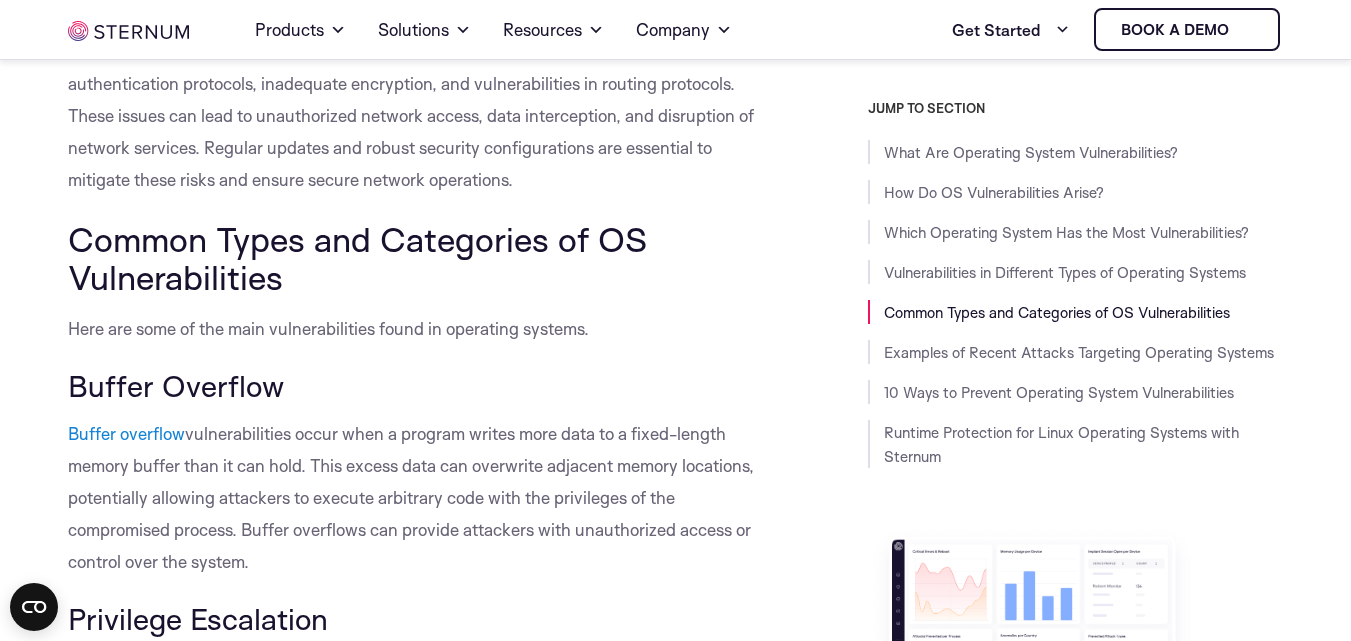 click on "Buffer overflow vulnerabilities occur when a program writes more data to a fixed-length memory buffer than it can hold. This excess data can overwrite adjacent memory locations, potentially allowing attackers to execute arbitrary code with the privileges of the compromised process. Buffer overflows can provide attackers with unauthorized access or control over the system." at bounding box center (416, 498) 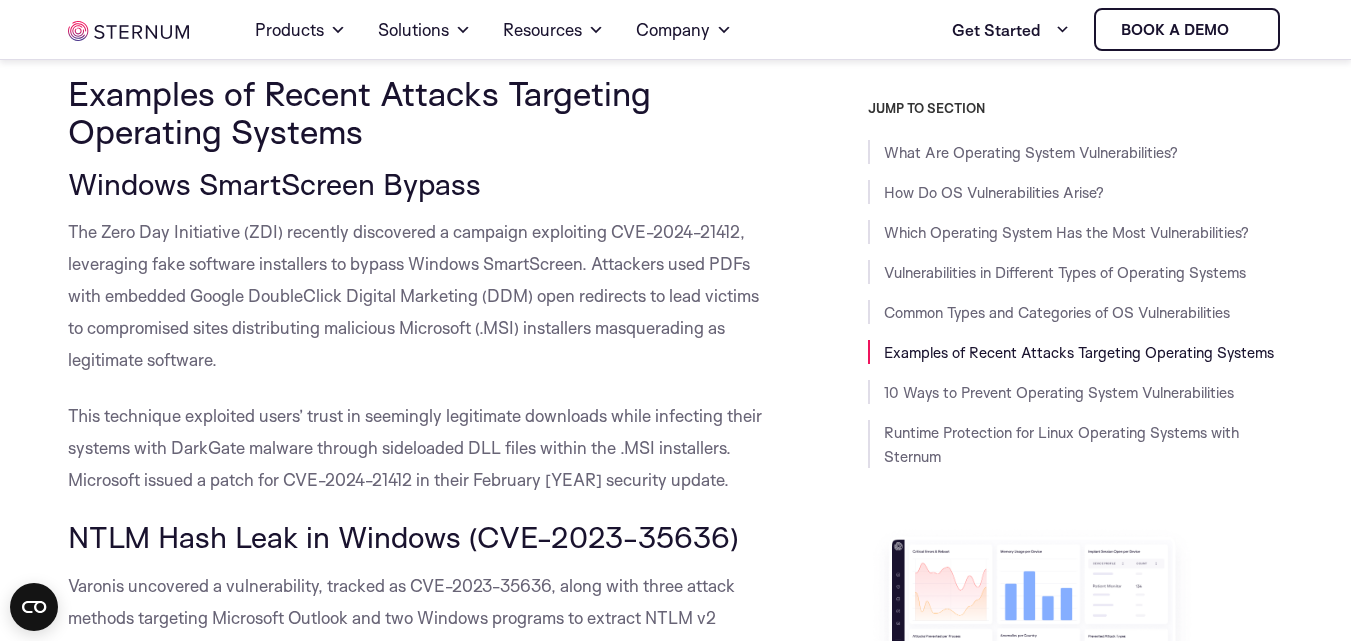 scroll, scrollTop: 6138, scrollLeft: 0, axis: vertical 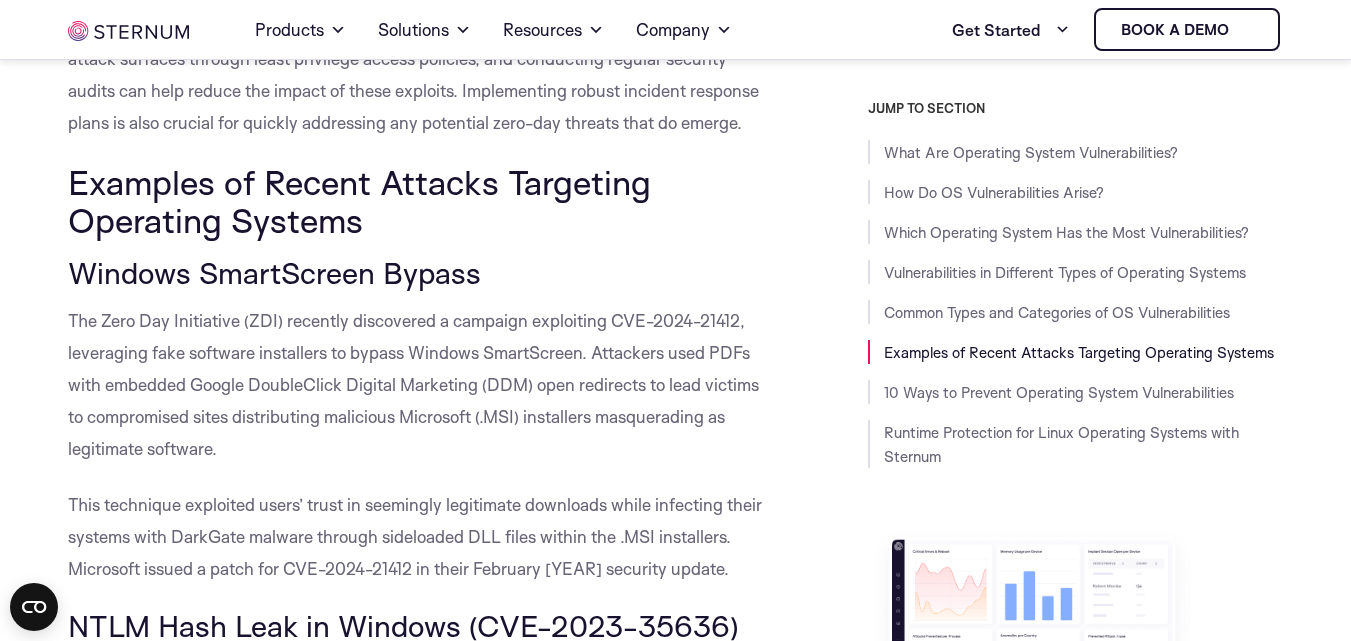 drag, startPoint x: 66, startPoint y: 235, endPoint x: 486, endPoint y: 246, distance: 420.144 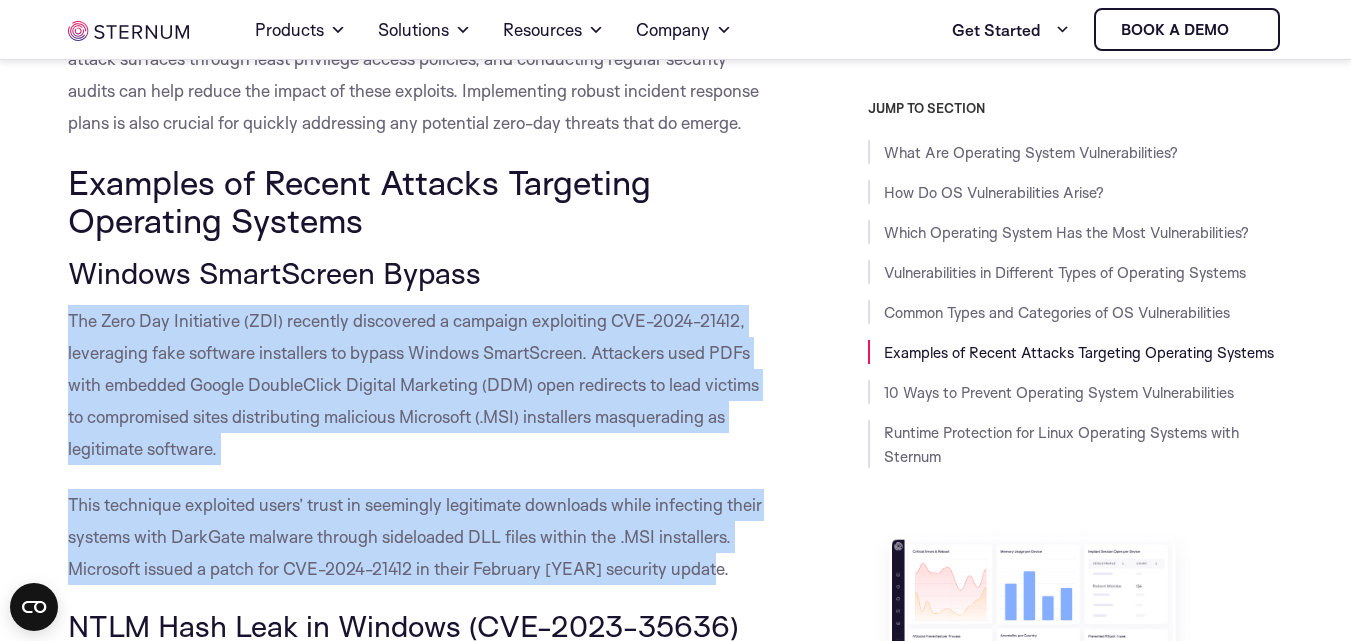 drag, startPoint x: 62, startPoint y: 283, endPoint x: 730, endPoint y: 550, distance: 719.3838 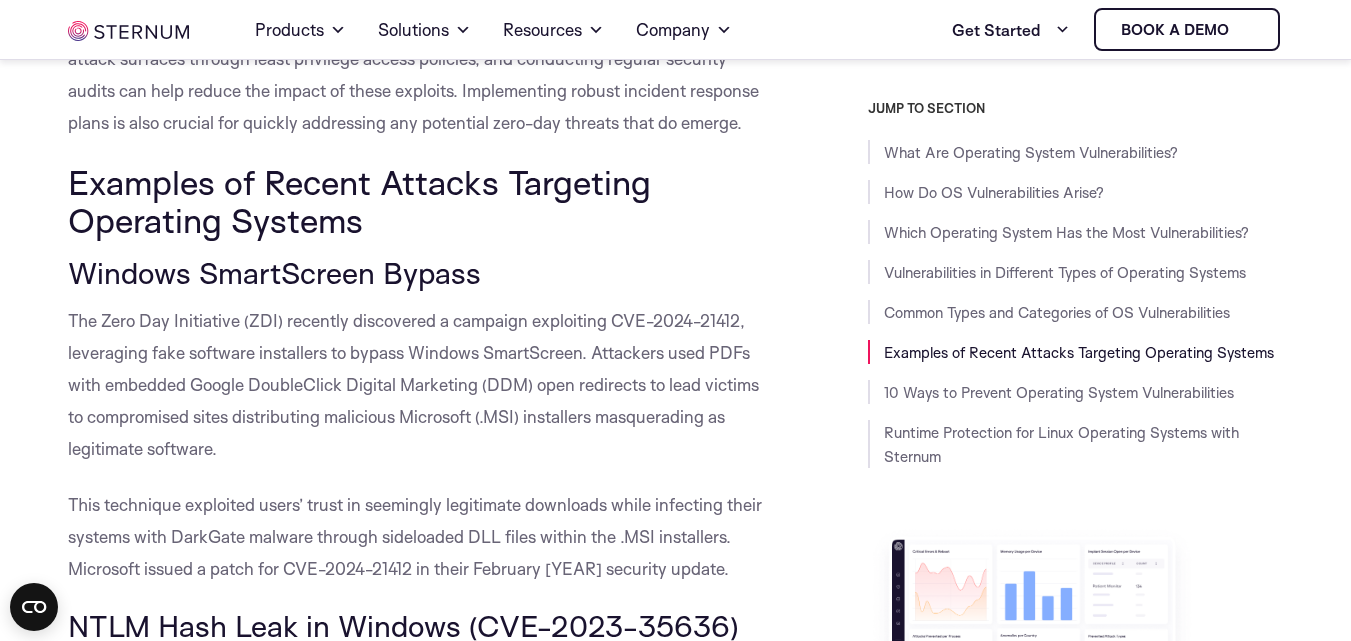 click on "JUMP TO SECTION
What Are Operating System Vulnerabilities?  How Do OS Vulnerabilities Arise?  Which Operating System Has the Most Vulnerabilities? Vulnerabilities in Different Types of Operating Systems Common Types and Categories of OS Vulnerabilities Examples of Recent Attacks Targeting Operating Systems 10 Ways to Prevent Operating System Vulnerabilities Runtime Protection for Linux Operating Systems with Sternum
Take Sternum for a Test Drive with a Free Evaluation Kit" at bounding box center [1038, 620] 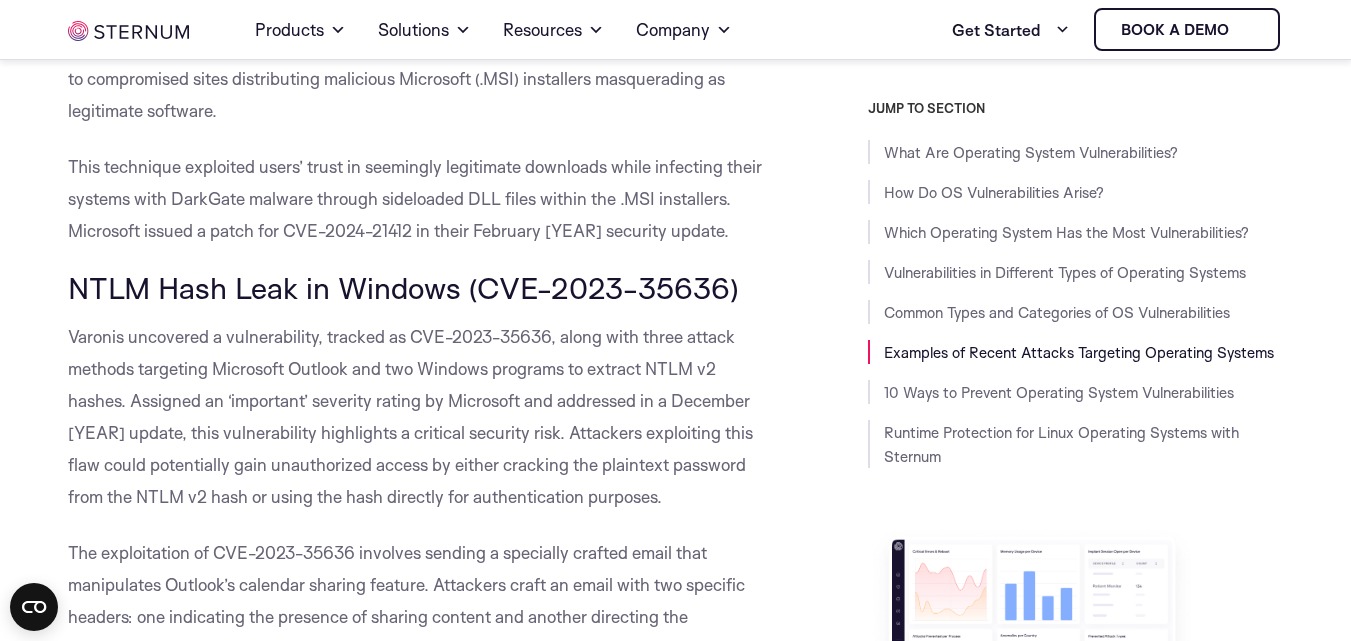 scroll, scrollTop: 6409, scrollLeft: 0, axis: vertical 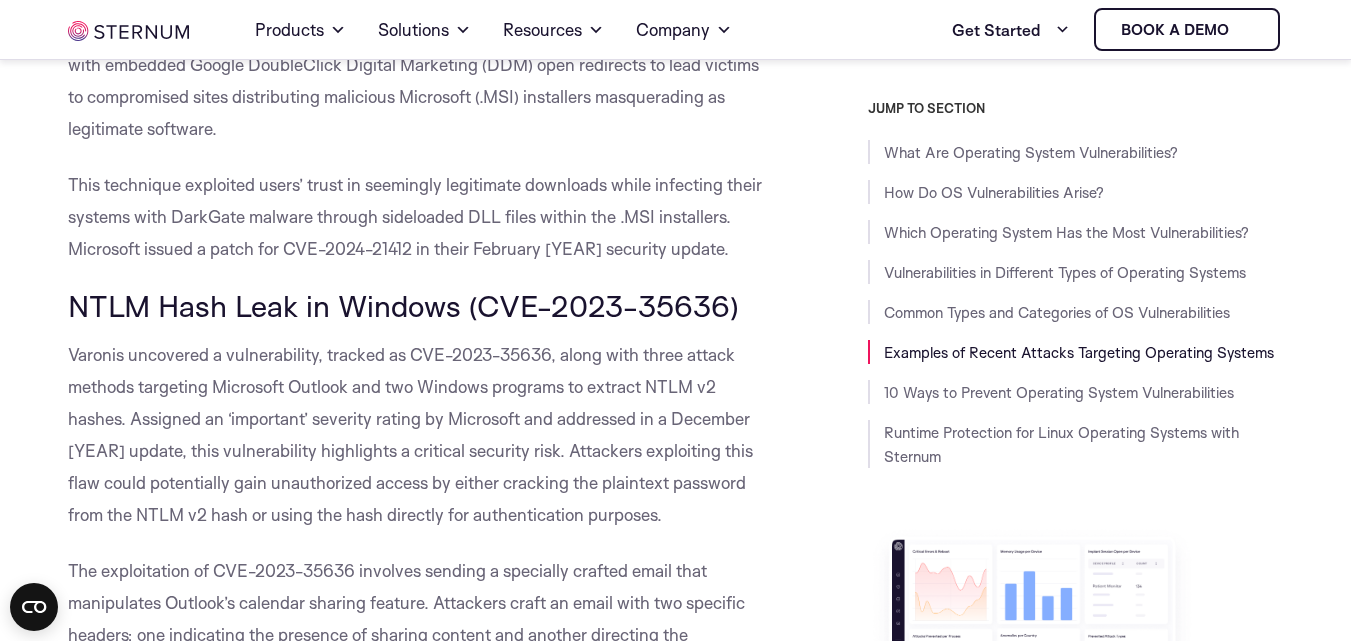 drag, startPoint x: 65, startPoint y: 270, endPoint x: 756, endPoint y: 289, distance: 691.26117 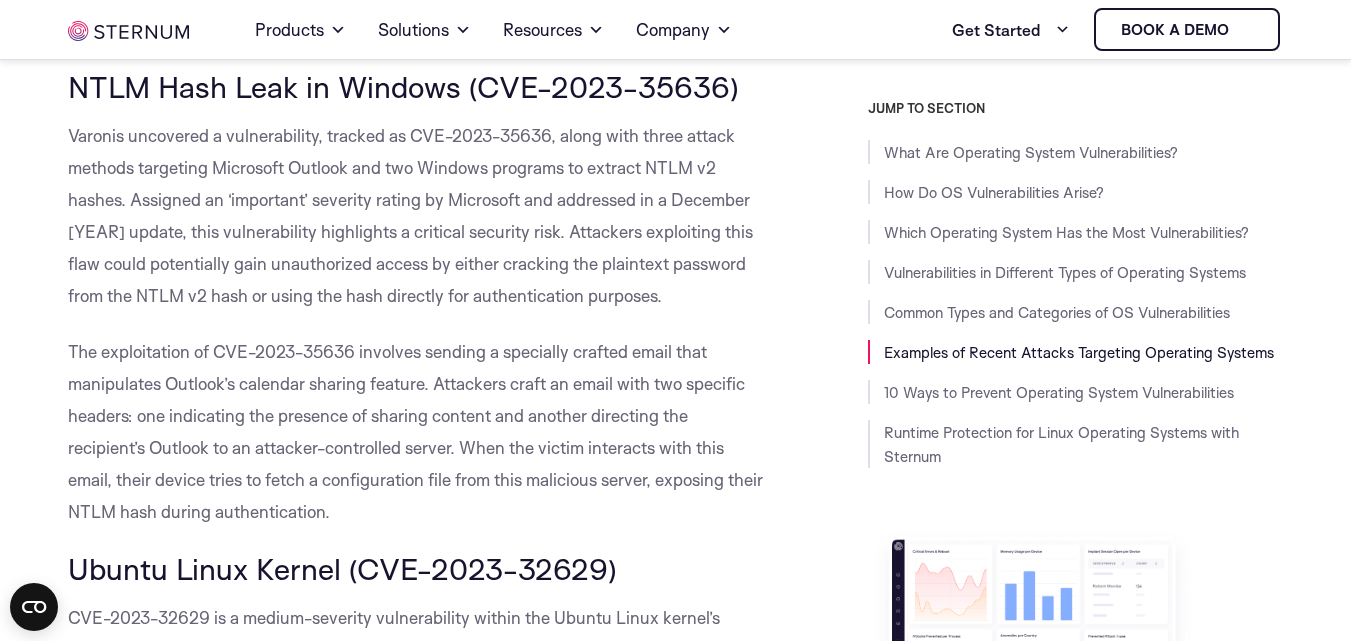 scroll, scrollTop: 6579, scrollLeft: 0, axis: vertical 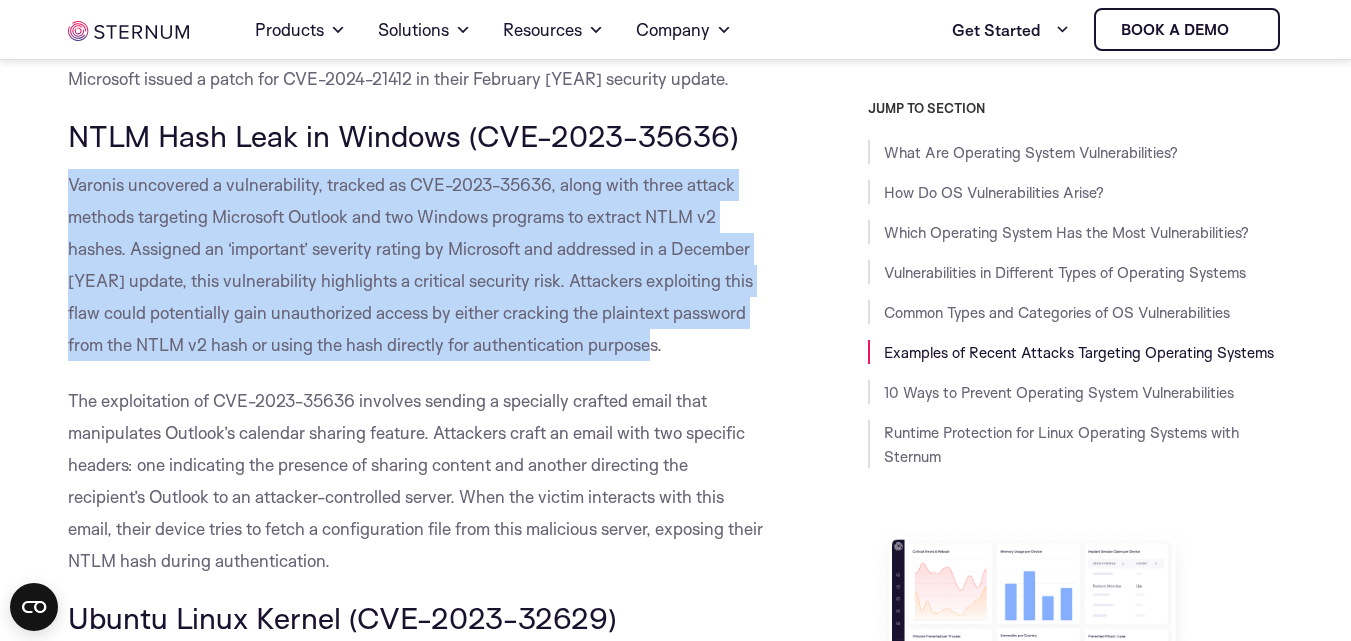 drag, startPoint x: 63, startPoint y: 150, endPoint x: 678, endPoint y: 322, distance: 638.59924 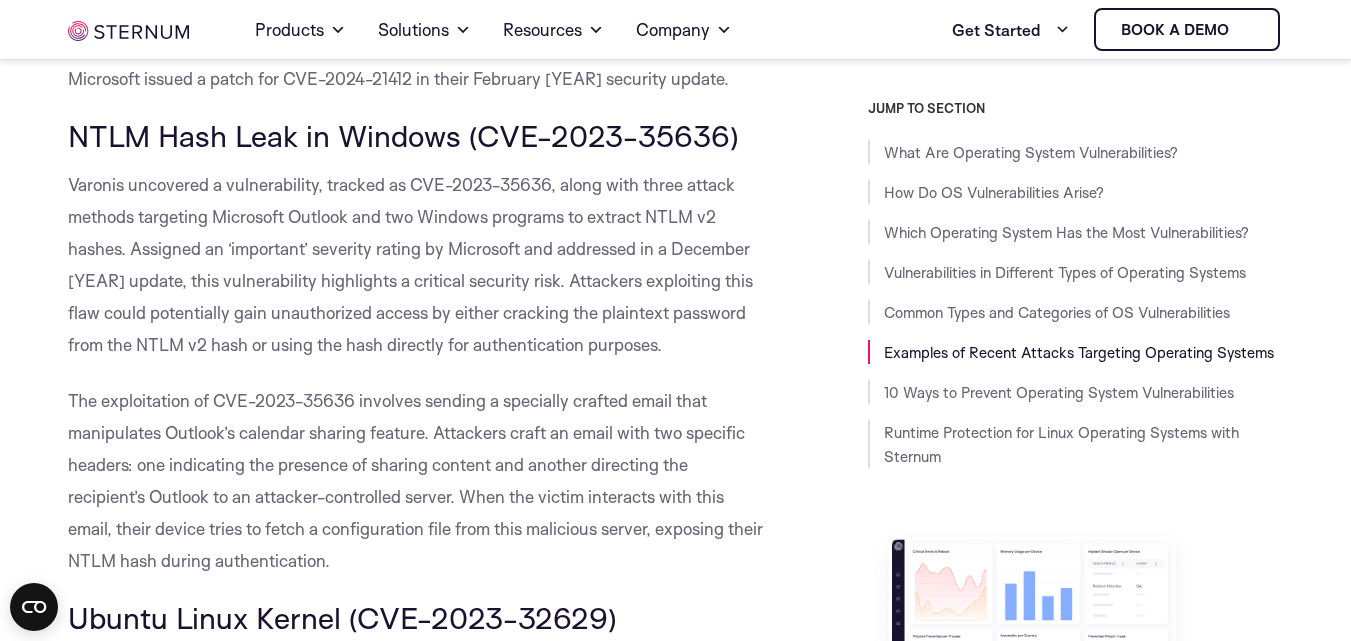 click on "The exploitation of CVE-2023-35636 involves sending a specially crafted email that manipulates Outlook’s calendar sharing feature. Attackers craft an email with two specific headers: one indicating the presence of sharing content and another directing the recipient’s Outlook to an attacker-controlled server. When the victim interacts with this email, their device tries to fetch a configuration file from this malicious server, exposing their NTLM hash during authentication." at bounding box center [416, 481] 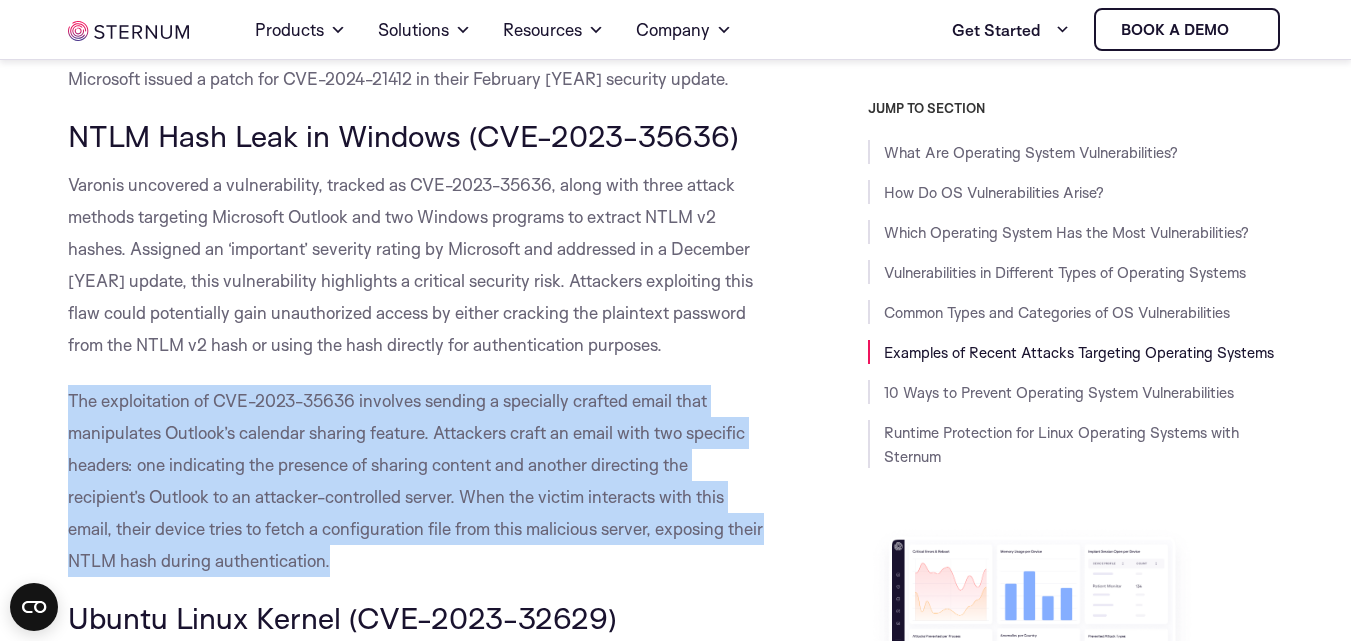 drag, startPoint x: 53, startPoint y: 365, endPoint x: 369, endPoint y: 534, distance: 358.35318 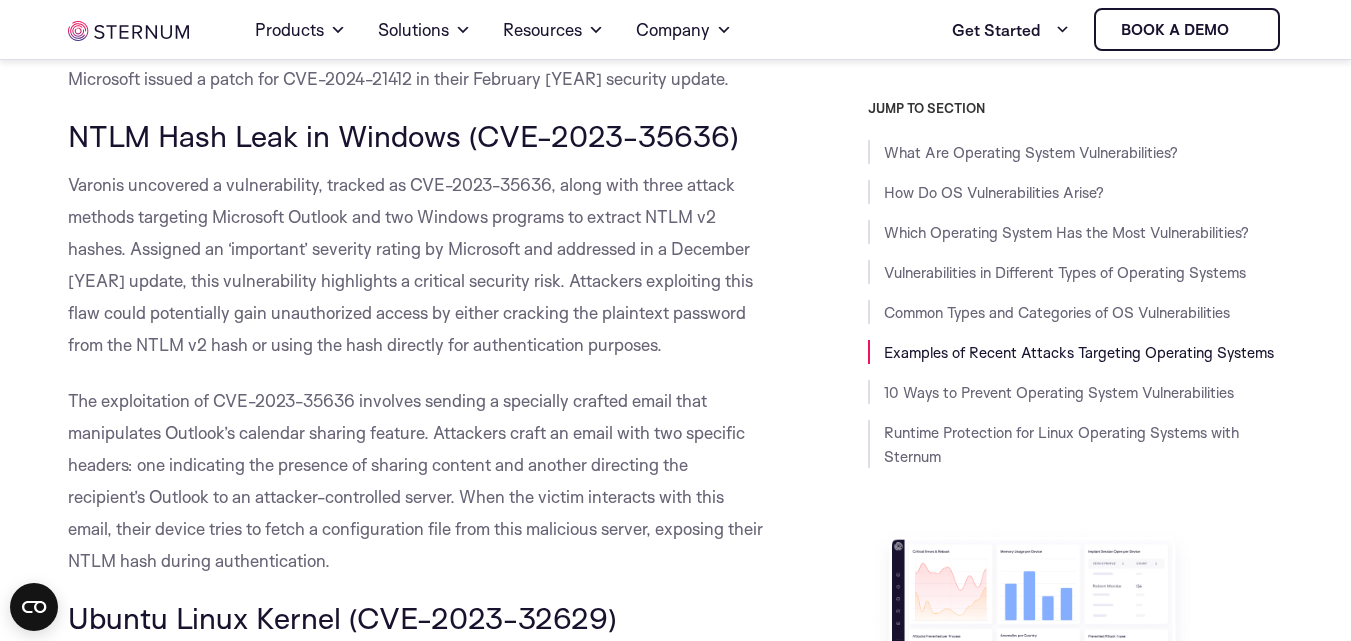 click on "The exploitation of CVE-2023-35636 involves sending a specially crafted email that manipulates Outlook’s calendar sharing feature. Attackers craft an email with two specific headers: one indicating the presence of sharing content and another directing the recipient’s Outlook to an attacker-controlled server. When the victim interacts with this email, their device tries to fetch a configuration file from this malicious server, exposing their NTLM hash during authentication." at bounding box center [415, 480] 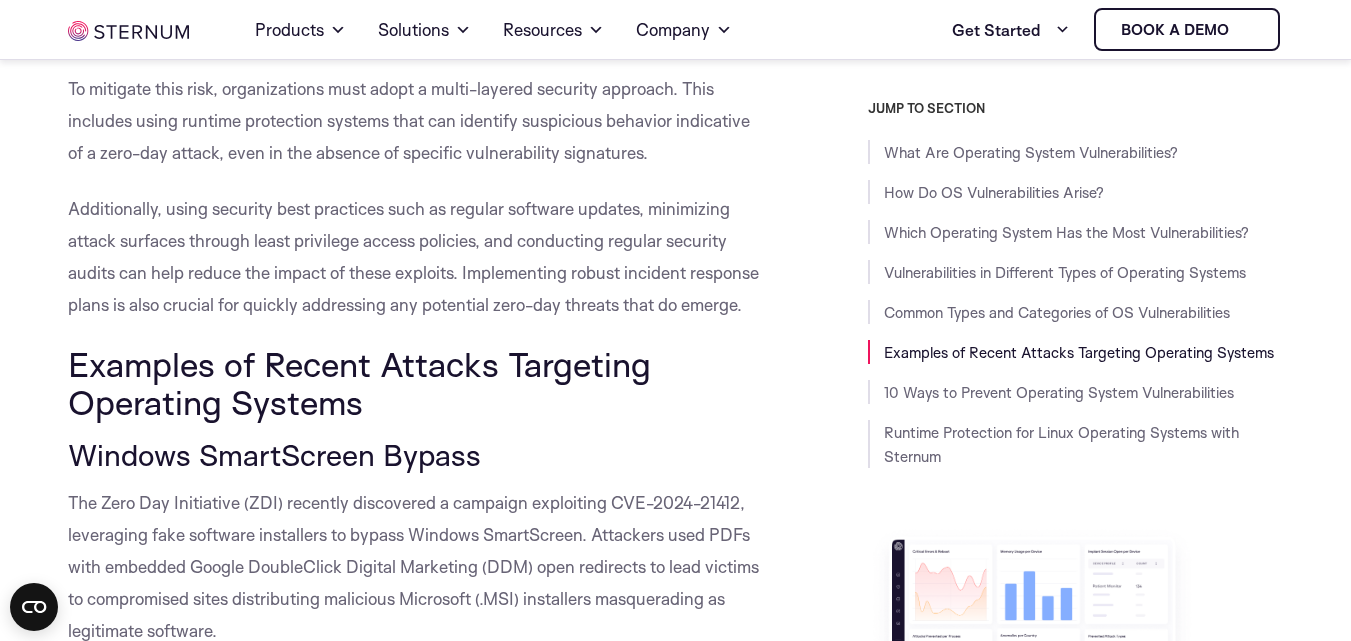 scroll, scrollTop: 5899, scrollLeft: 0, axis: vertical 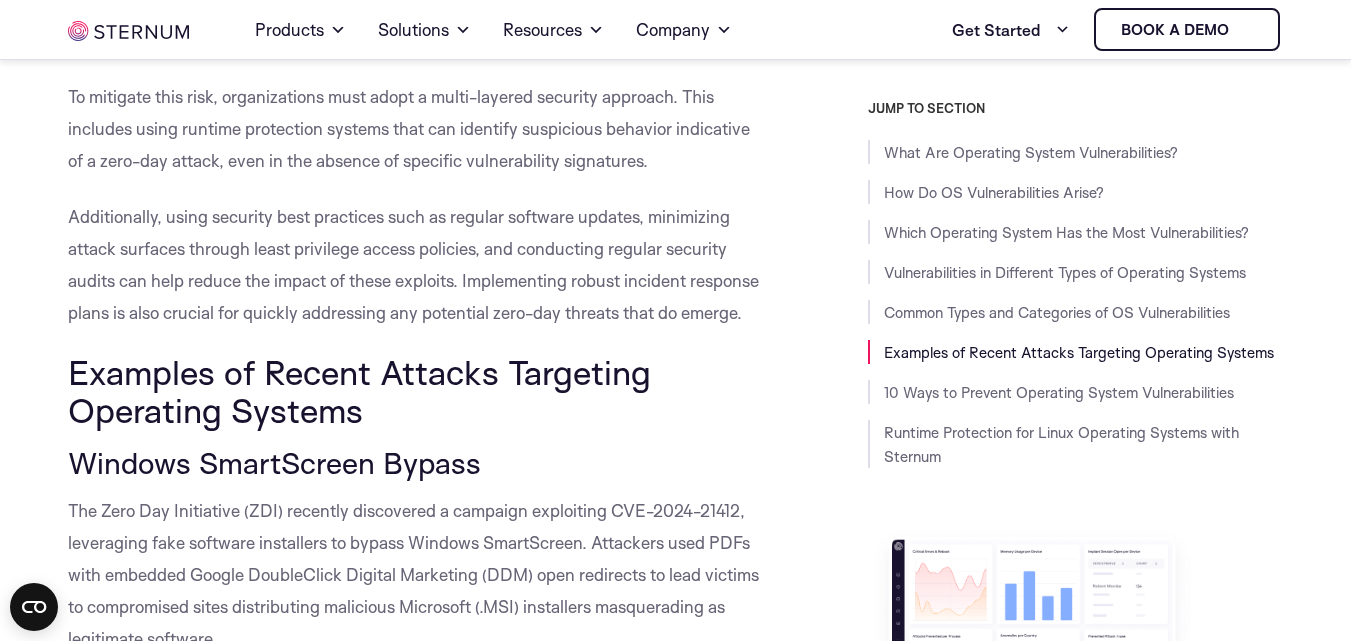 click on "Windows SmartScreen Bypass" at bounding box center [416, 463] 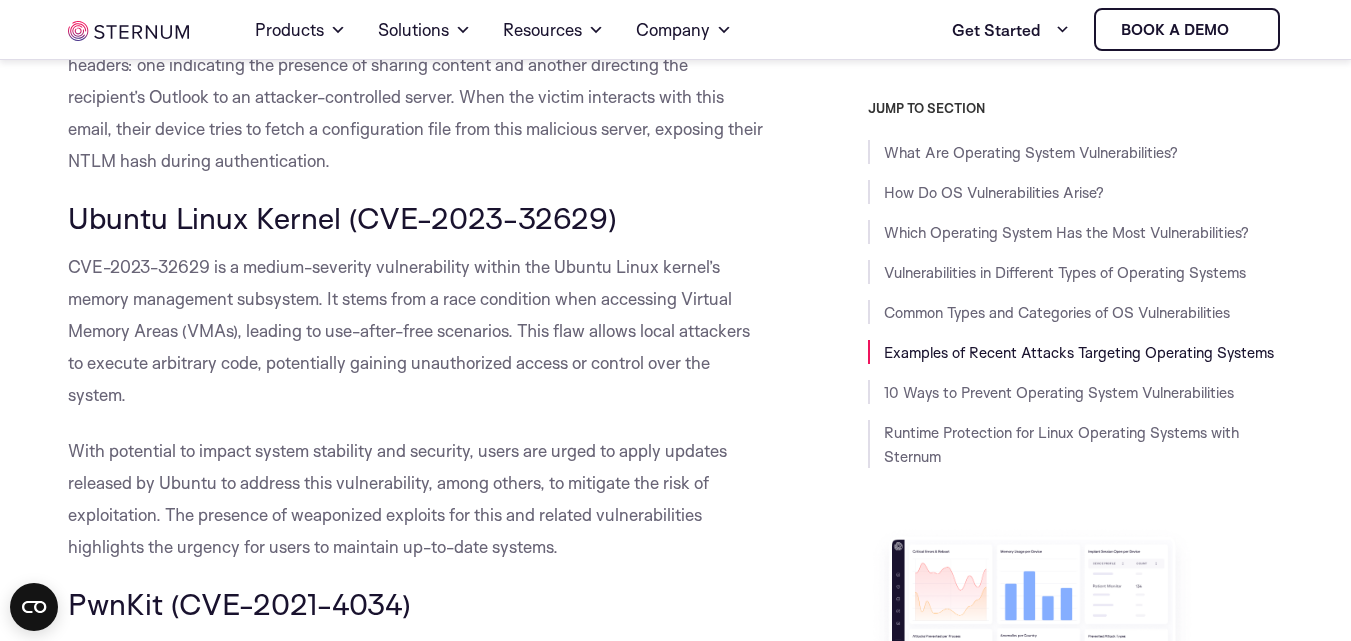 scroll, scrollTop: 7019, scrollLeft: 0, axis: vertical 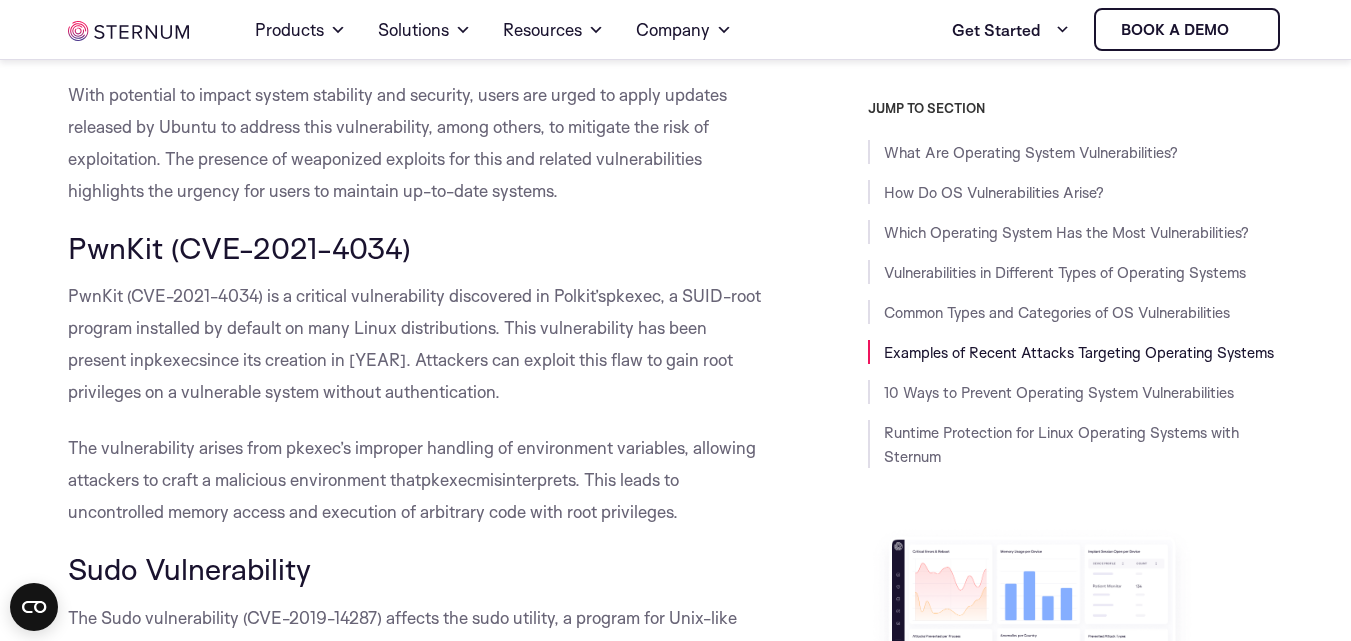 drag, startPoint x: 43, startPoint y: 203, endPoint x: 707, endPoint y: 482, distance: 720.234 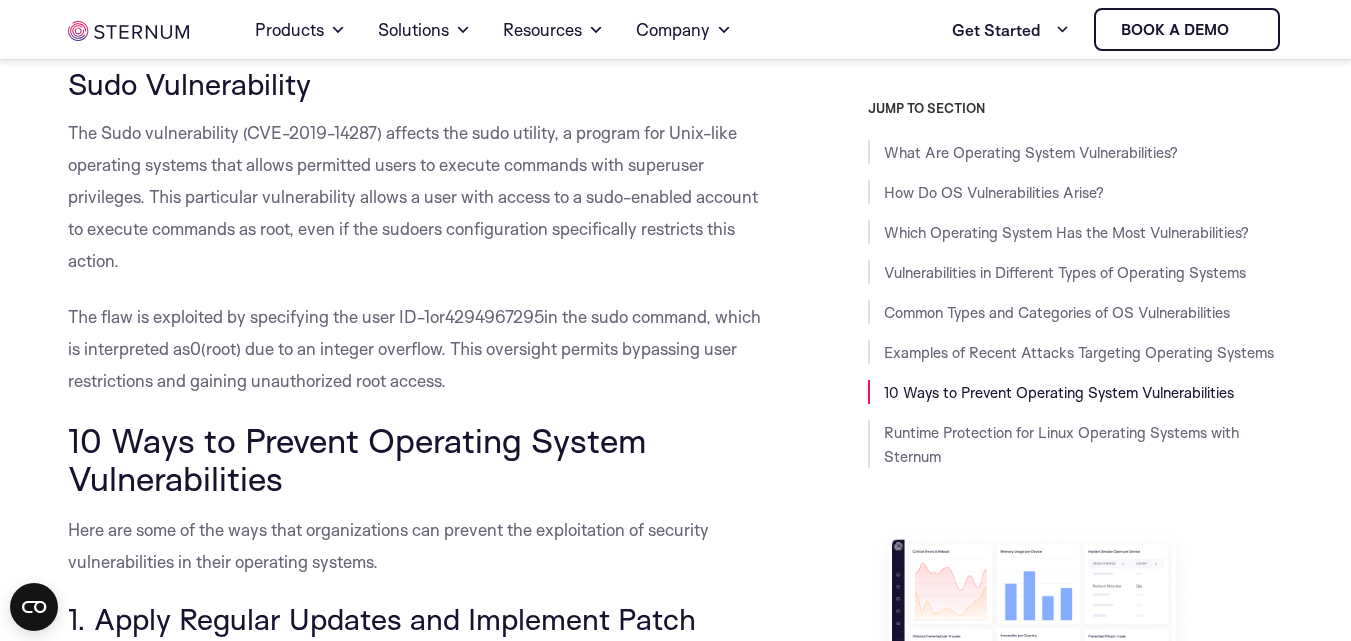 scroll, scrollTop: 7602, scrollLeft: 0, axis: vertical 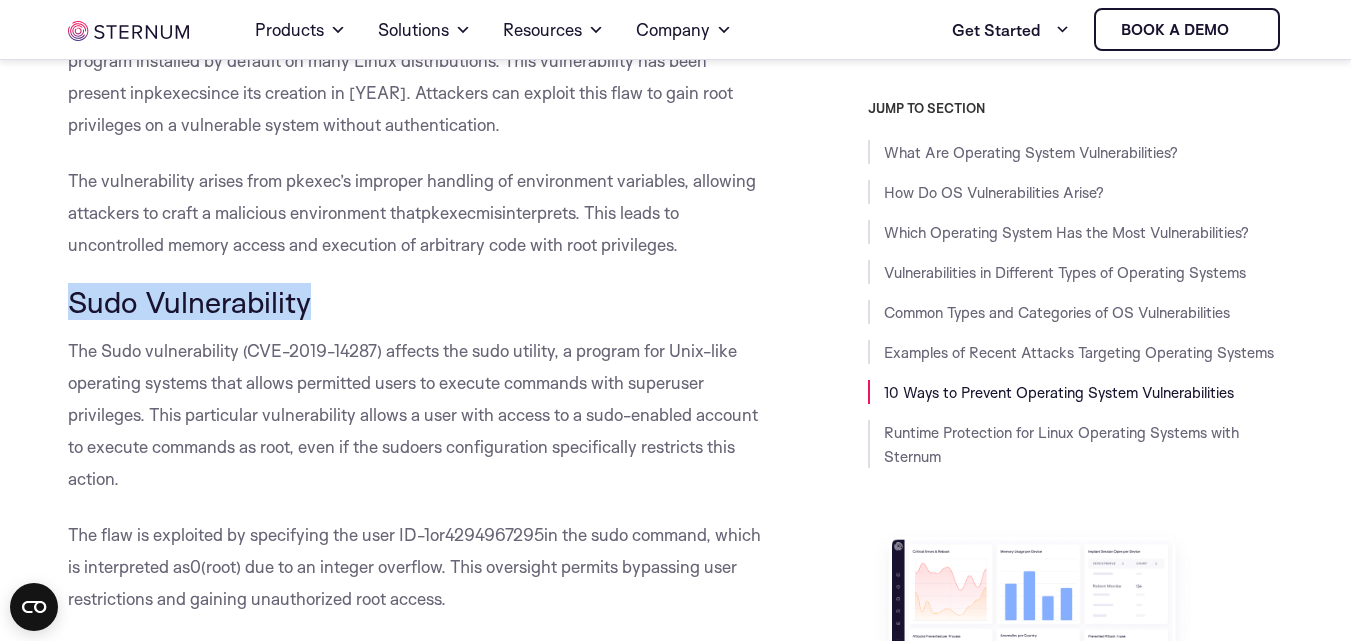drag, startPoint x: 65, startPoint y: 262, endPoint x: 328, endPoint y: 283, distance: 263.83707 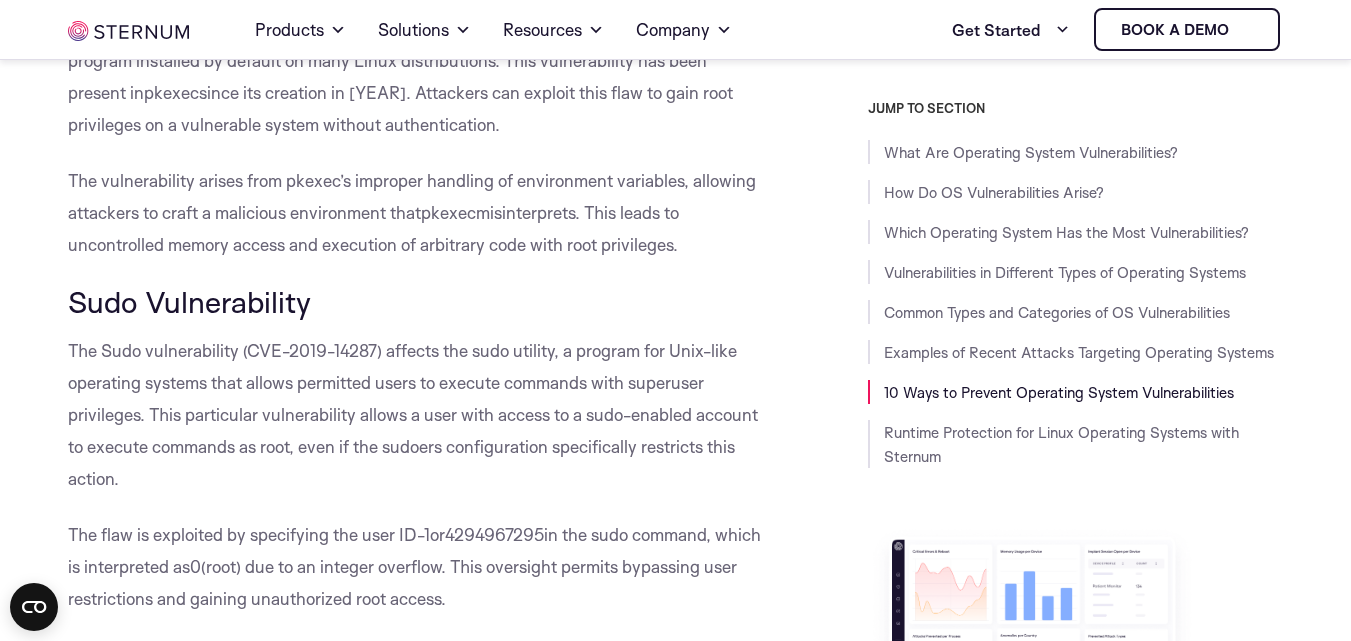 click on "What Are Operating System Vulnerabilities?
Operating system vulnerabilities refer to flaws within an operating system’s software that can be exploited by attackers to compromise the security, integrity, or functionality of a computer system.
These vulnerabilities can stem from various sources, including design errors, inadequate security features, or programming bugs. They create openings for unauthorized access or malicious activities such as data theft, system damage, and disruption of services.
The impact of exploiting these vulnerabilities ranges from minor disturbances to global-scale breaches involving leakage of sensitive information and disruption of critical operations. As the foundational layer that manages hardware resources and provides common services for computer programs, operating systems must be protected against cyber threats.
How Do OS Vulnerabilities Arise?
Which Operating System Has the Most Vulnerabilities?
[AUTHOR] and [AUTHOR] ([YEAR])" at bounding box center (416, -893) 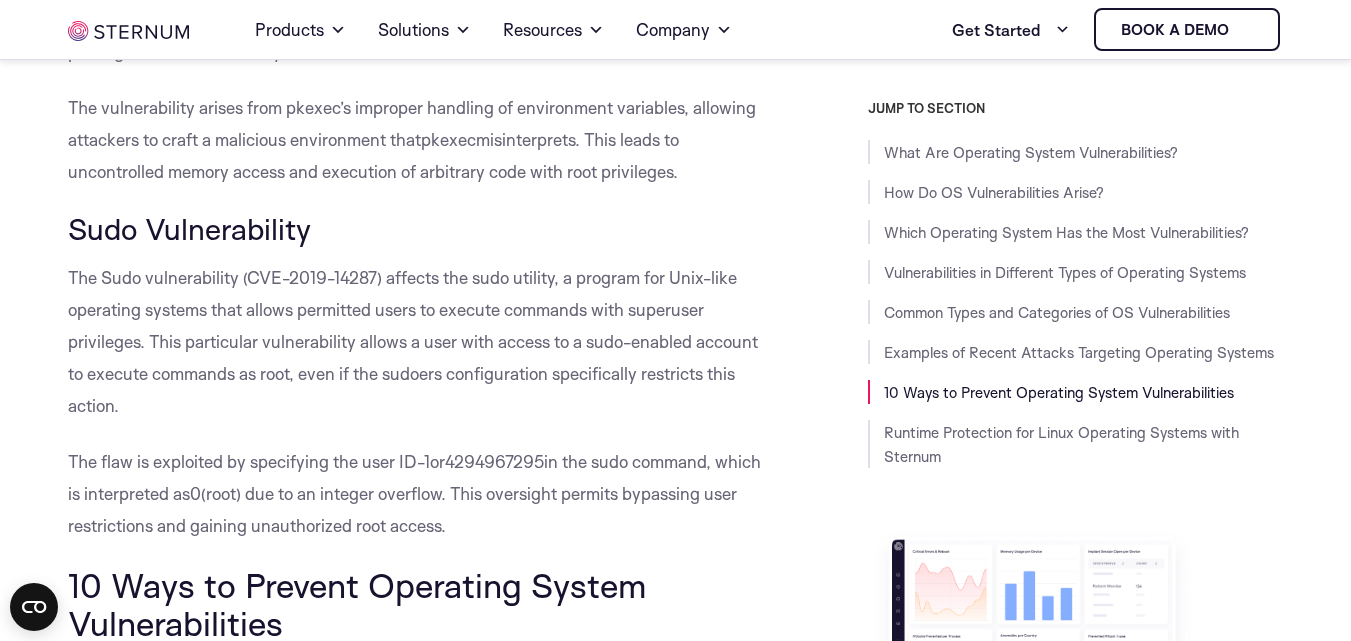 scroll, scrollTop: 7723, scrollLeft: 0, axis: vertical 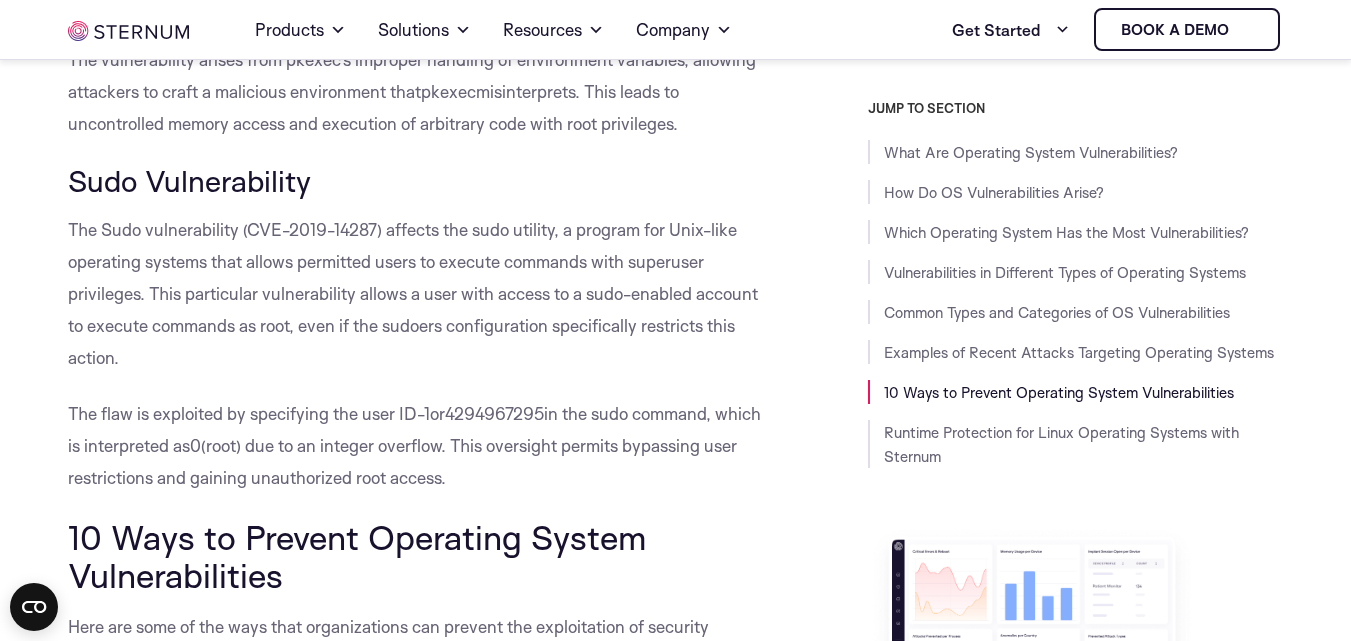drag, startPoint x: 55, startPoint y: 193, endPoint x: 488, endPoint y: 442, distance: 499.48975 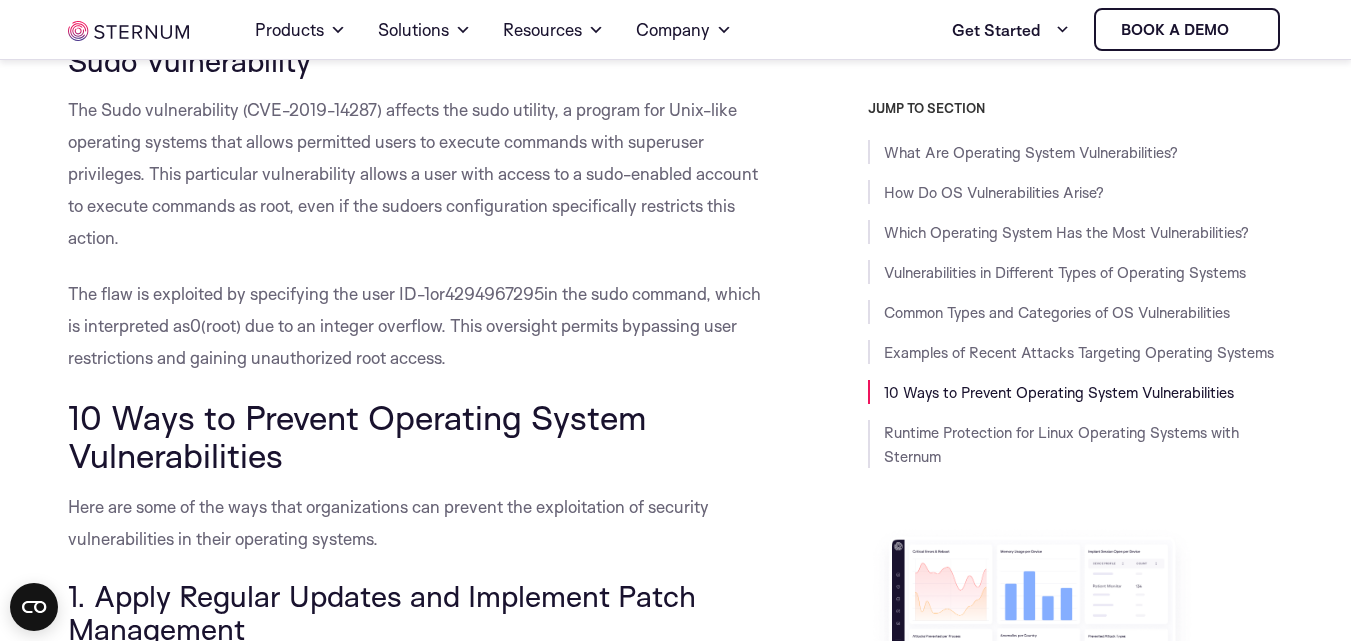 scroll, scrollTop: 7883, scrollLeft: 0, axis: vertical 